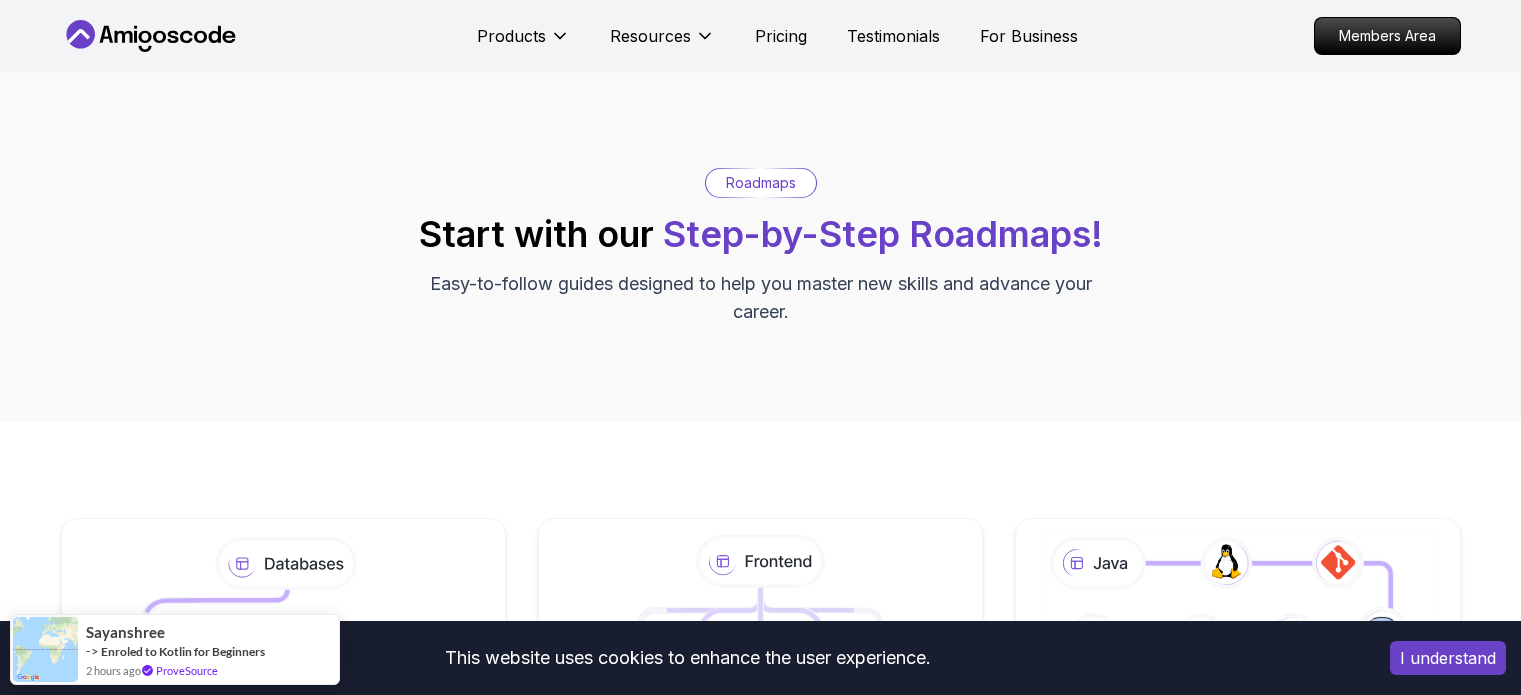 scroll, scrollTop: 0, scrollLeft: 0, axis: both 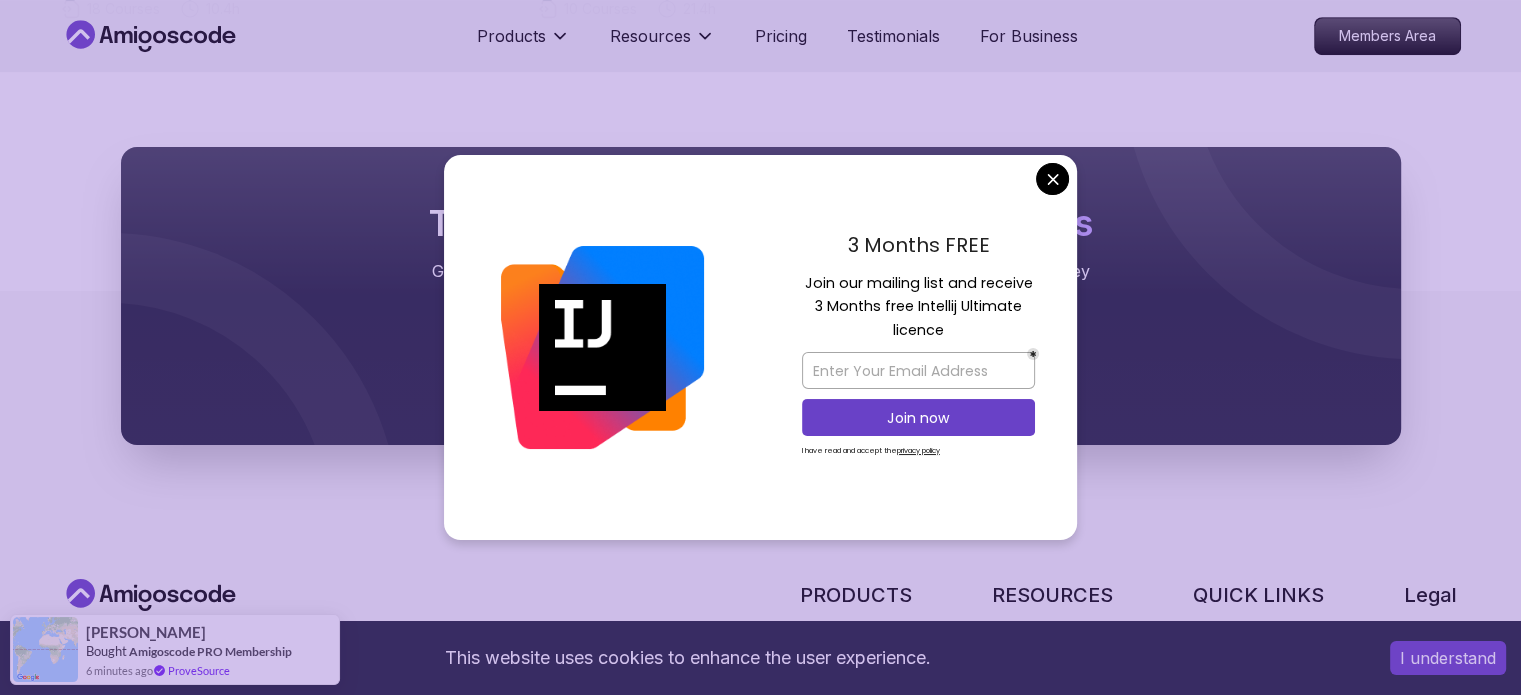 click on "3 Months FREE Join our mailing list and receive 3 Months free Intellij Ultimate licence Join now I have read and accept the  privacy policy" at bounding box center (918, 348) 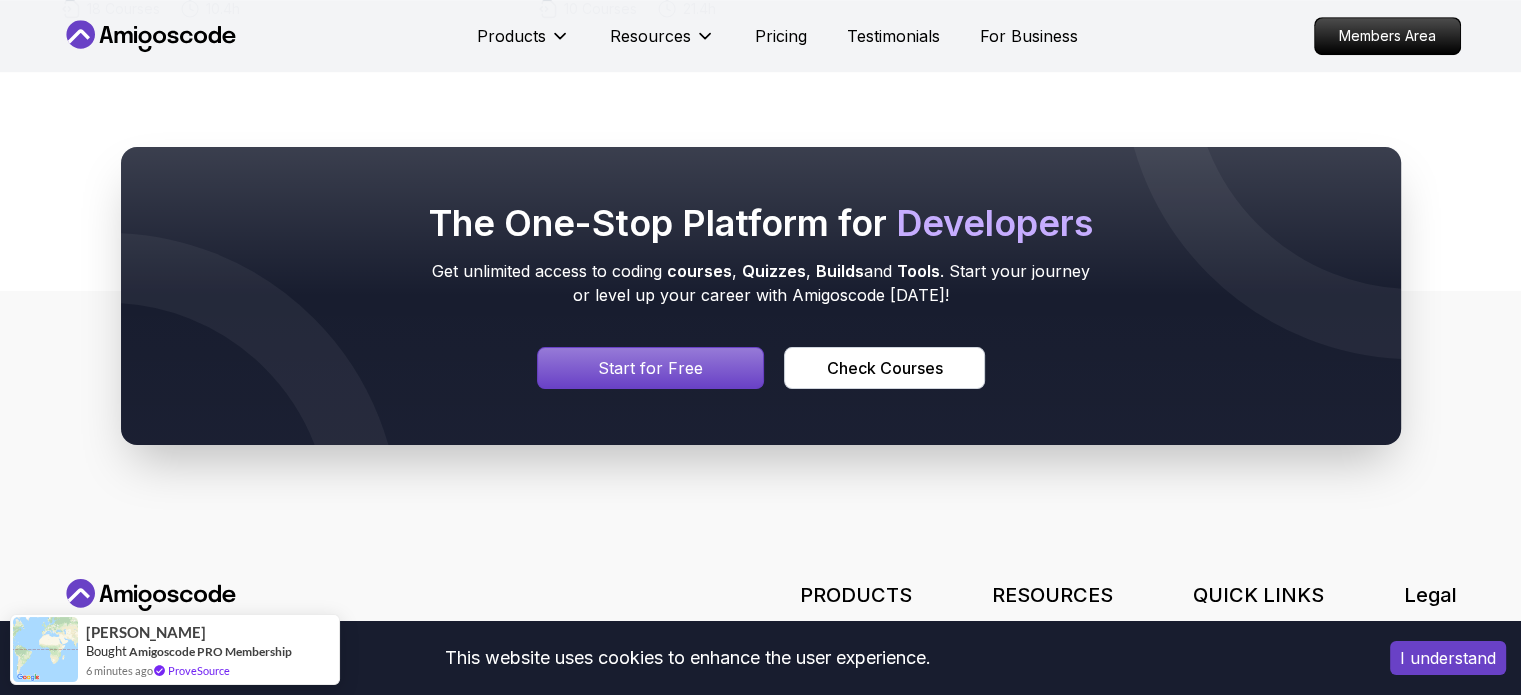 click on "This website uses cookies to enhance the user experience. I understand Products Resources Pricing Testimonials For Business Members Area Products Resources Pricing Testimonials For Business Members Area Roadmaps Start with our   Step-by-Step Roadmaps! Easy-to-follow guides designed to help you master new skills and advance your career. Databases Master table design, data management, and advanced database operations. This structured learning path will take you from database fundamentals to advanced SQL queries. 5   Courses 21.3h Frontend Developer Master modern frontend development from basics to advanced React applications. This structured learning path will take you from HTML fundamentals to building complex React applications. 10   Courses 8.7h Java Full Stack Learn how to build full stack applications with Java and Spring Boot 29   Courses 4   Builds 9.2h Core Java (Java Master Class) Learn how to build full stack applications with Java and Spring Boot 18   Courses 10.4h Spring and Spring Boot 10   Courses" at bounding box center [760, -135] 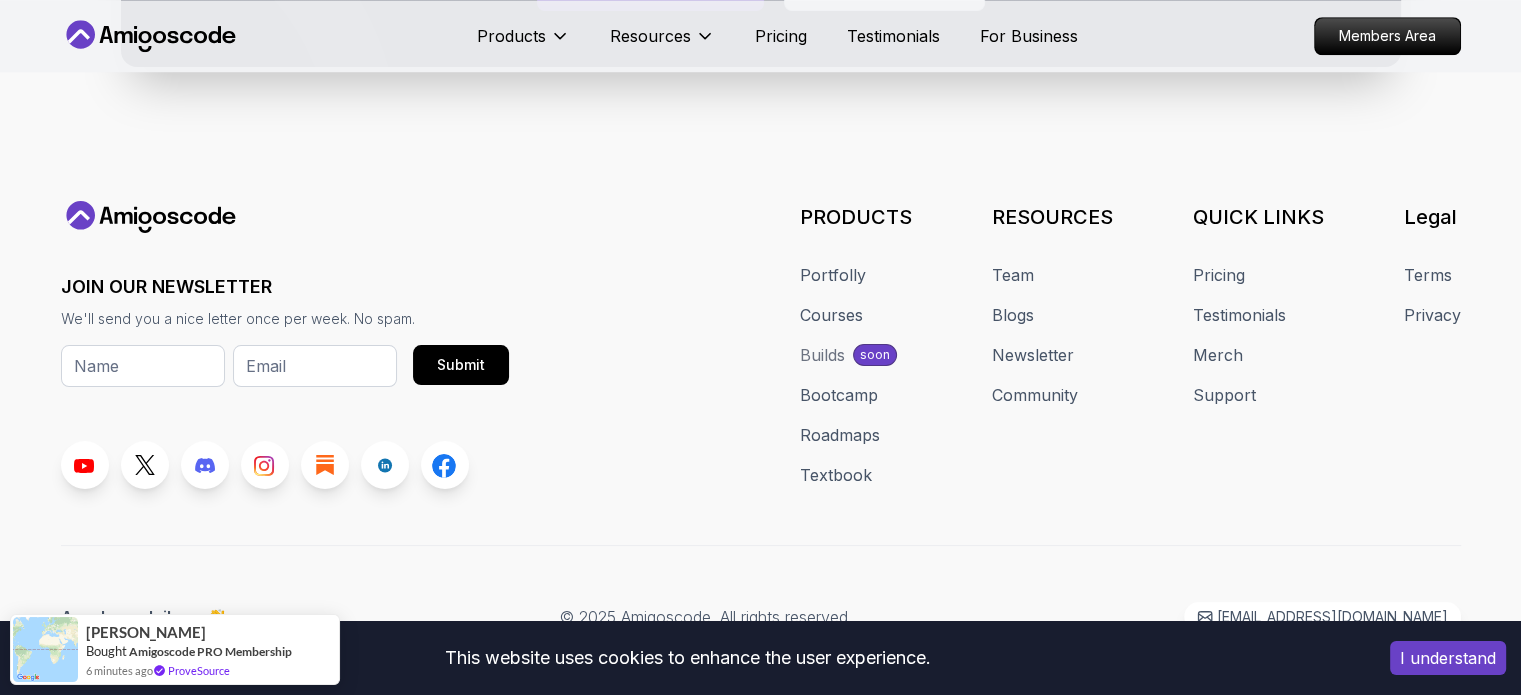 scroll, scrollTop: 1752, scrollLeft: 0, axis: vertical 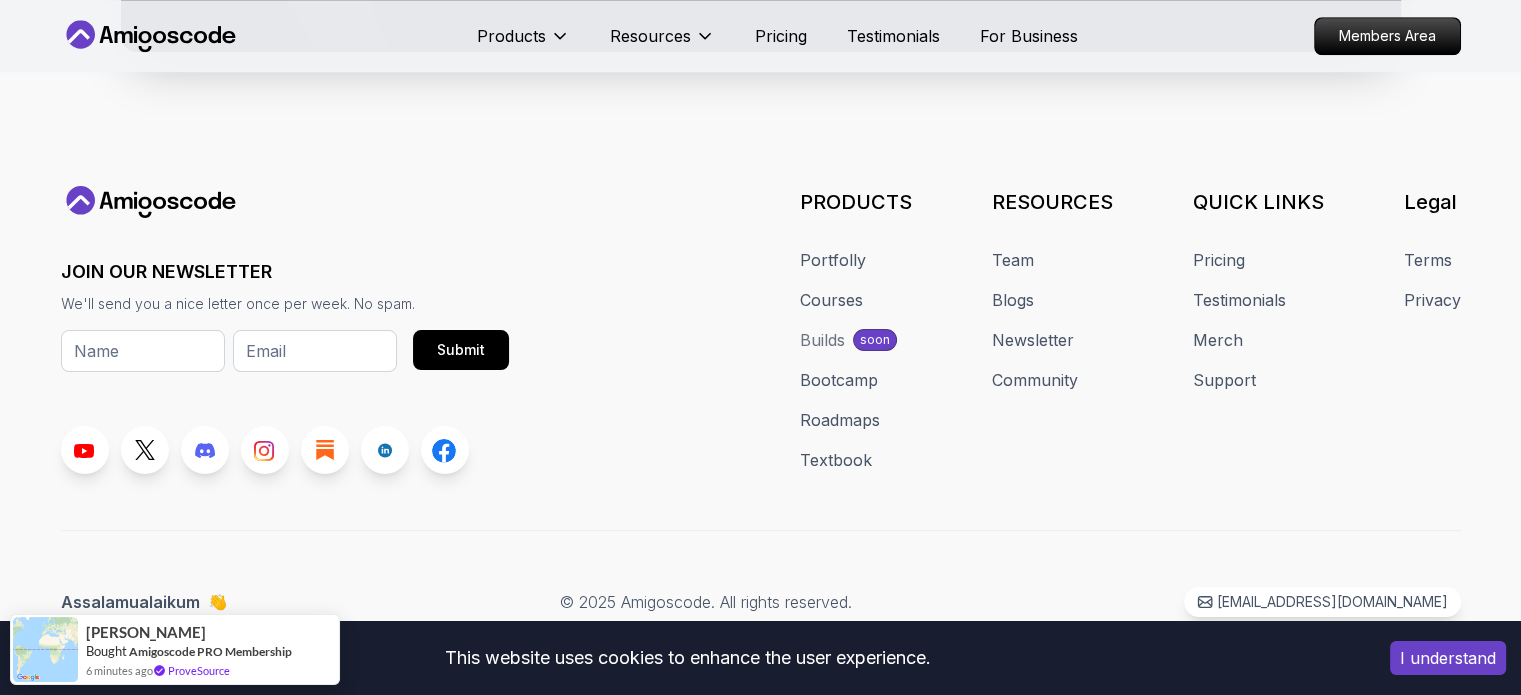 click on "This website uses cookies to enhance the user experience. I understand" at bounding box center [760, 658] 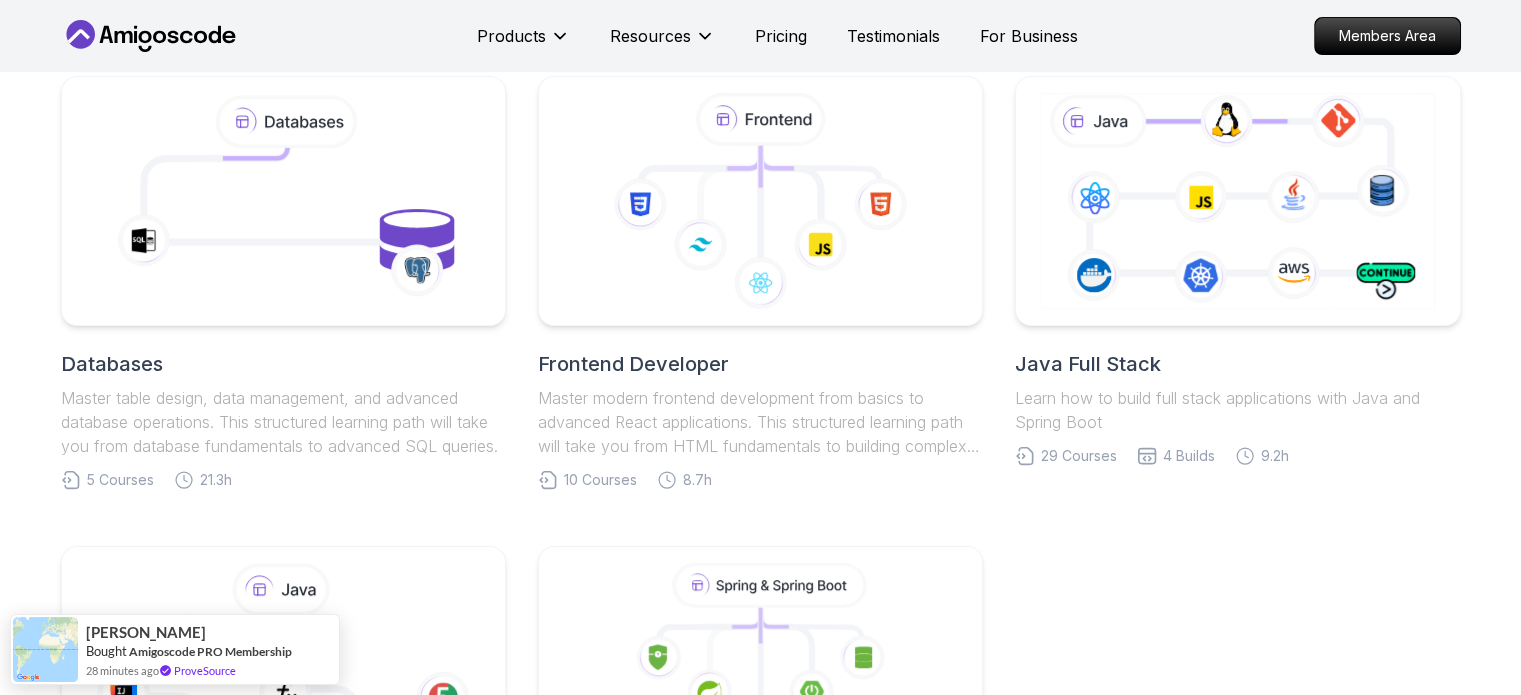 scroll, scrollTop: 392, scrollLeft: 0, axis: vertical 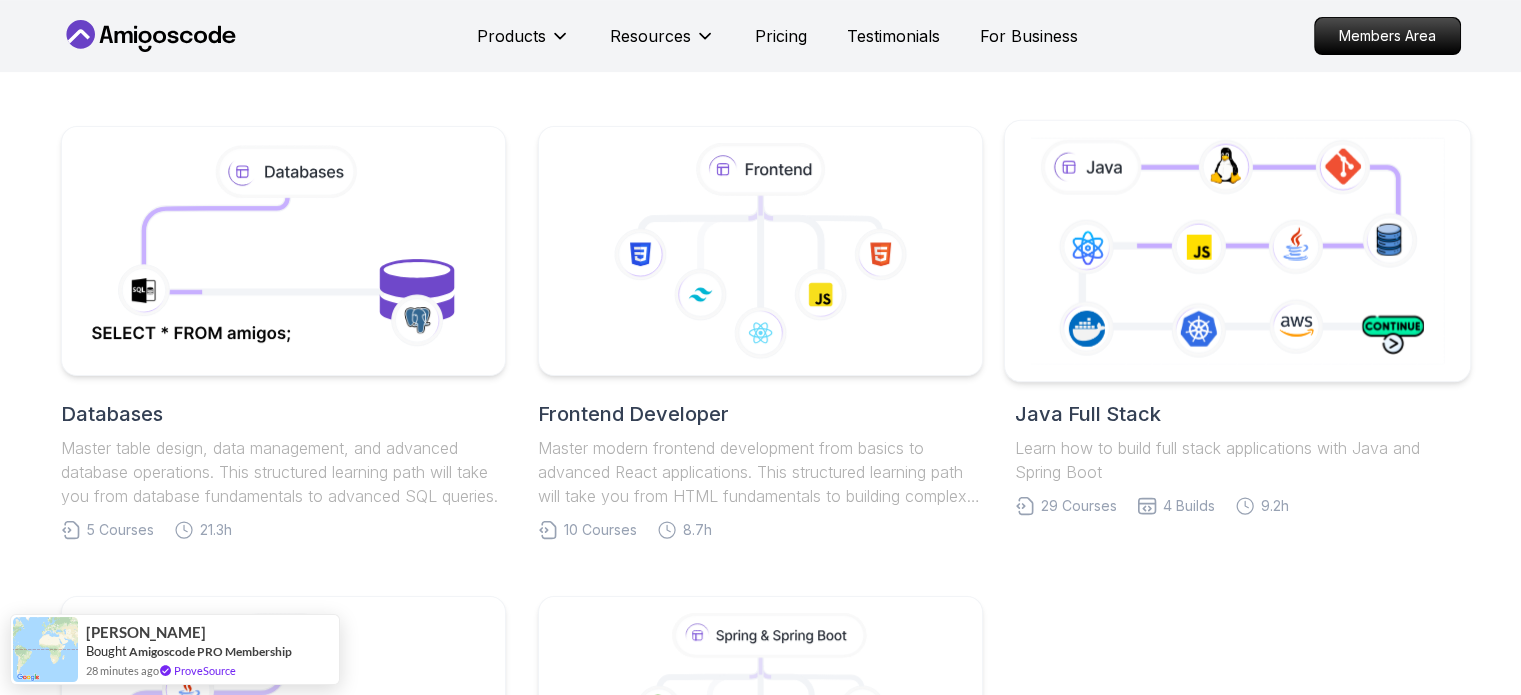 click 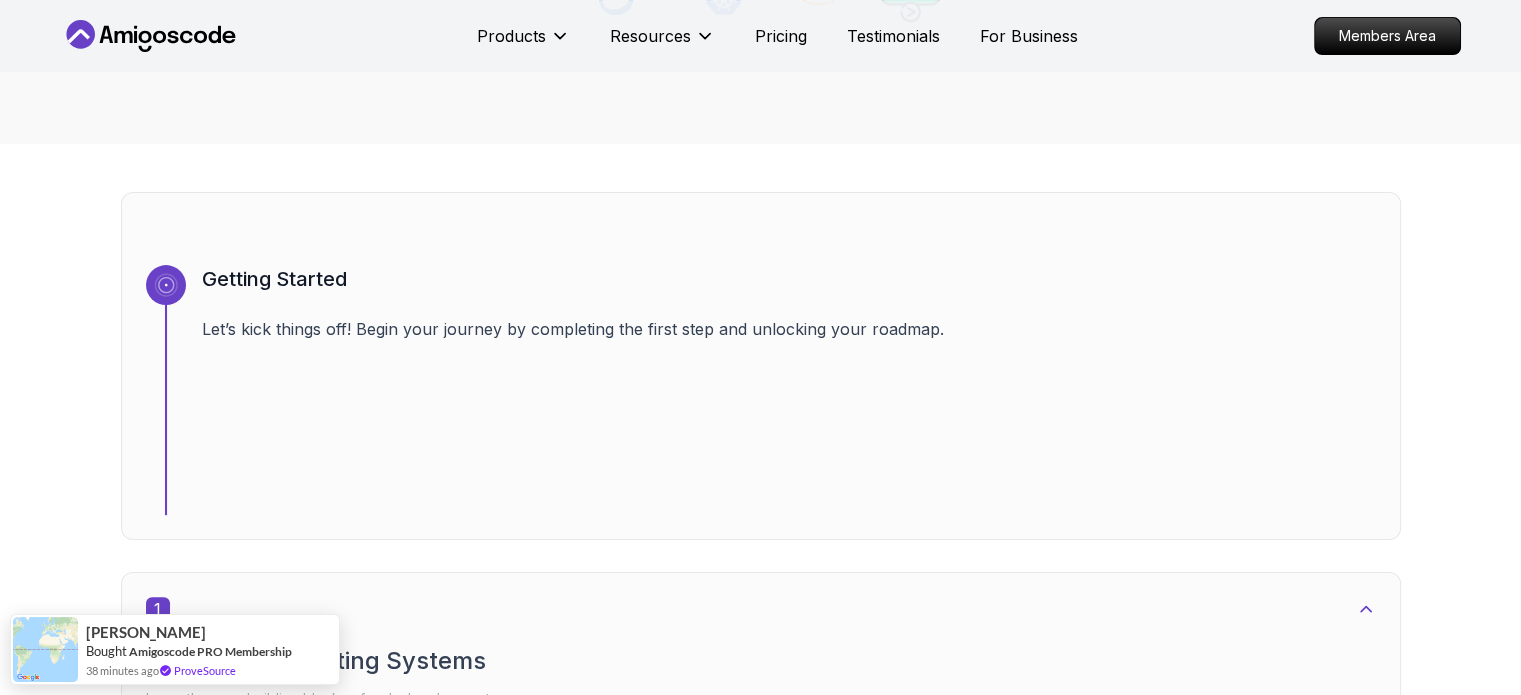 scroll, scrollTop: 974, scrollLeft: 0, axis: vertical 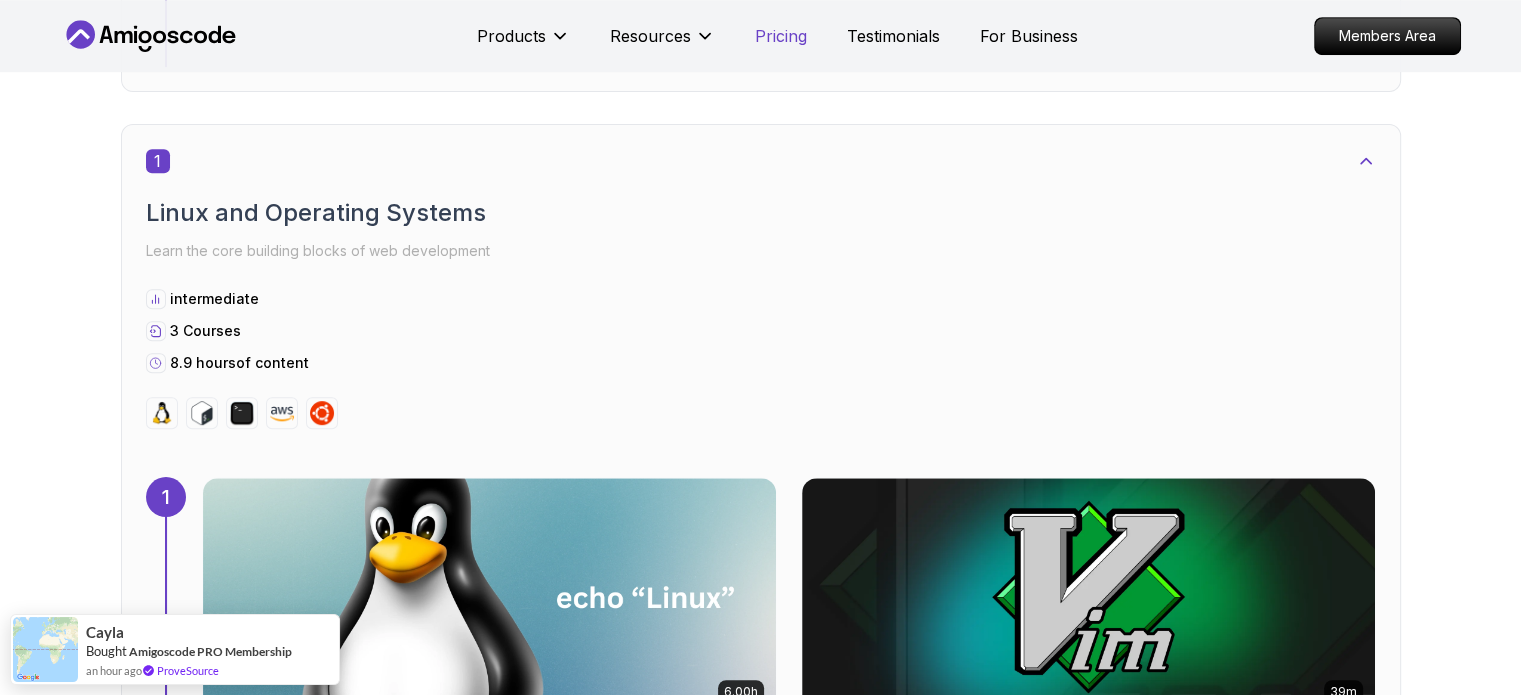 click on "Pricing" at bounding box center (781, 36) 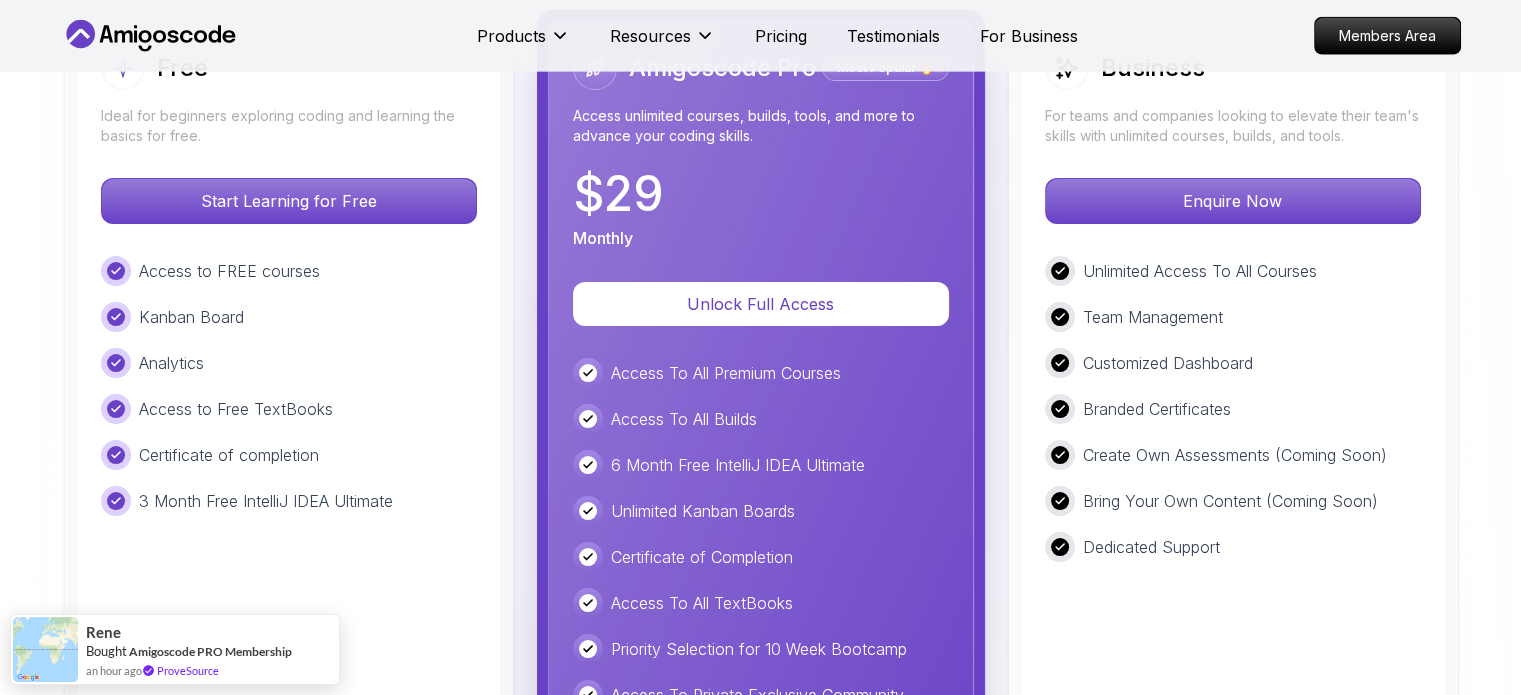 scroll, scrollTop: 4752, scrollLeft: 0, axis: vertical 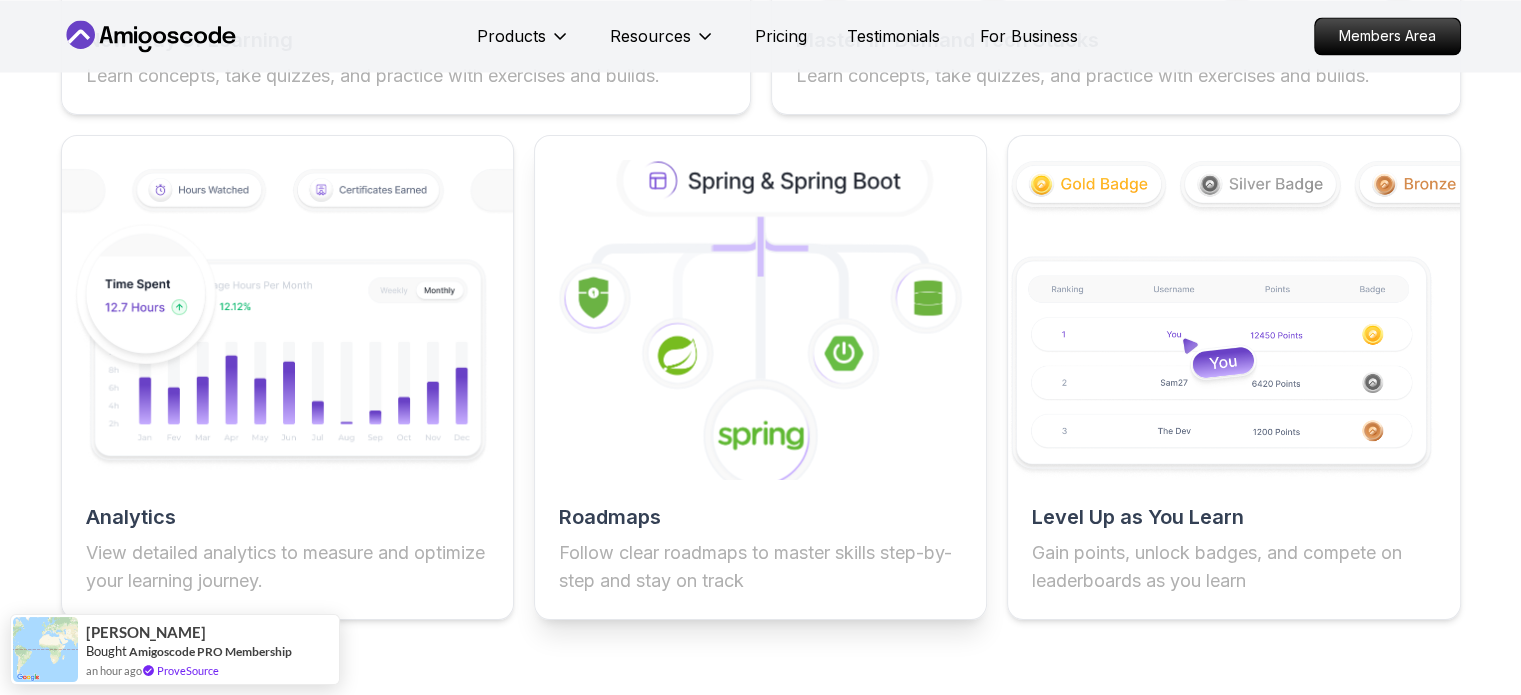 click 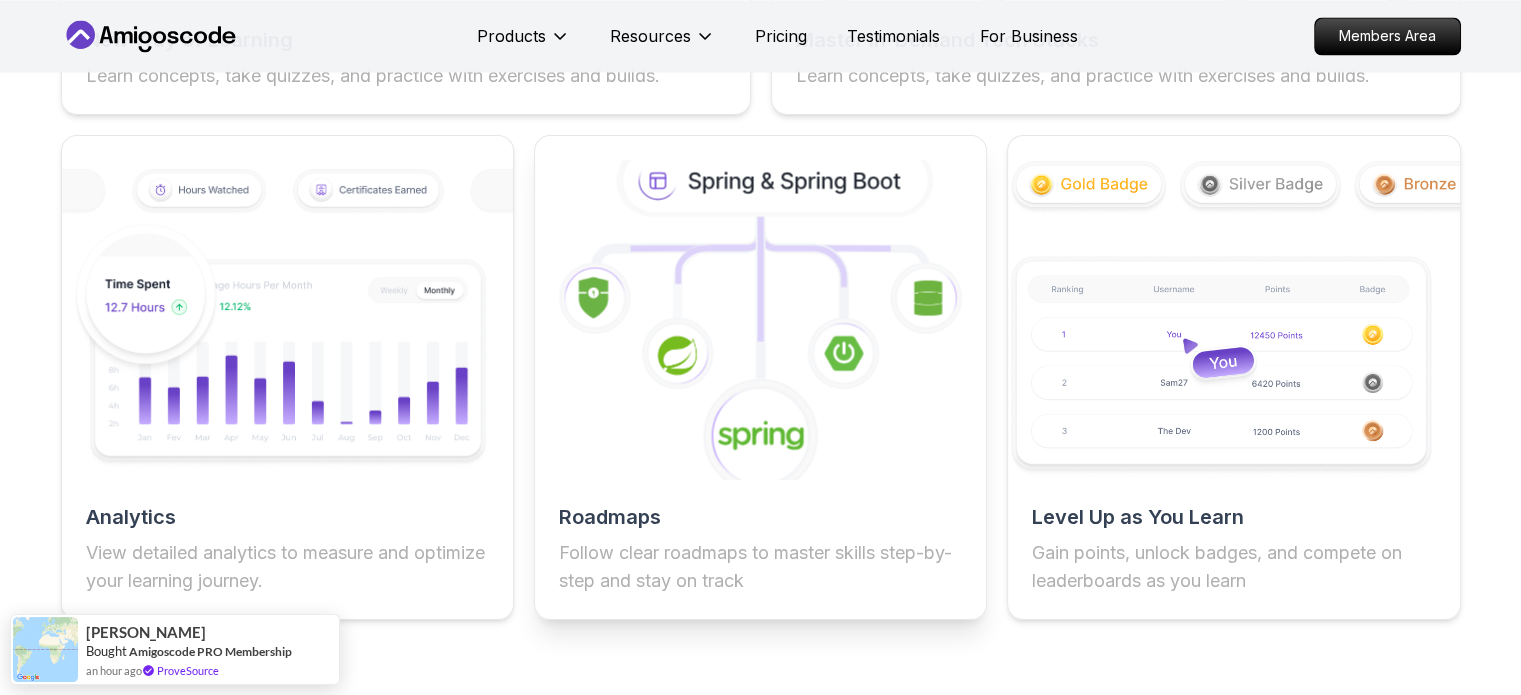 click 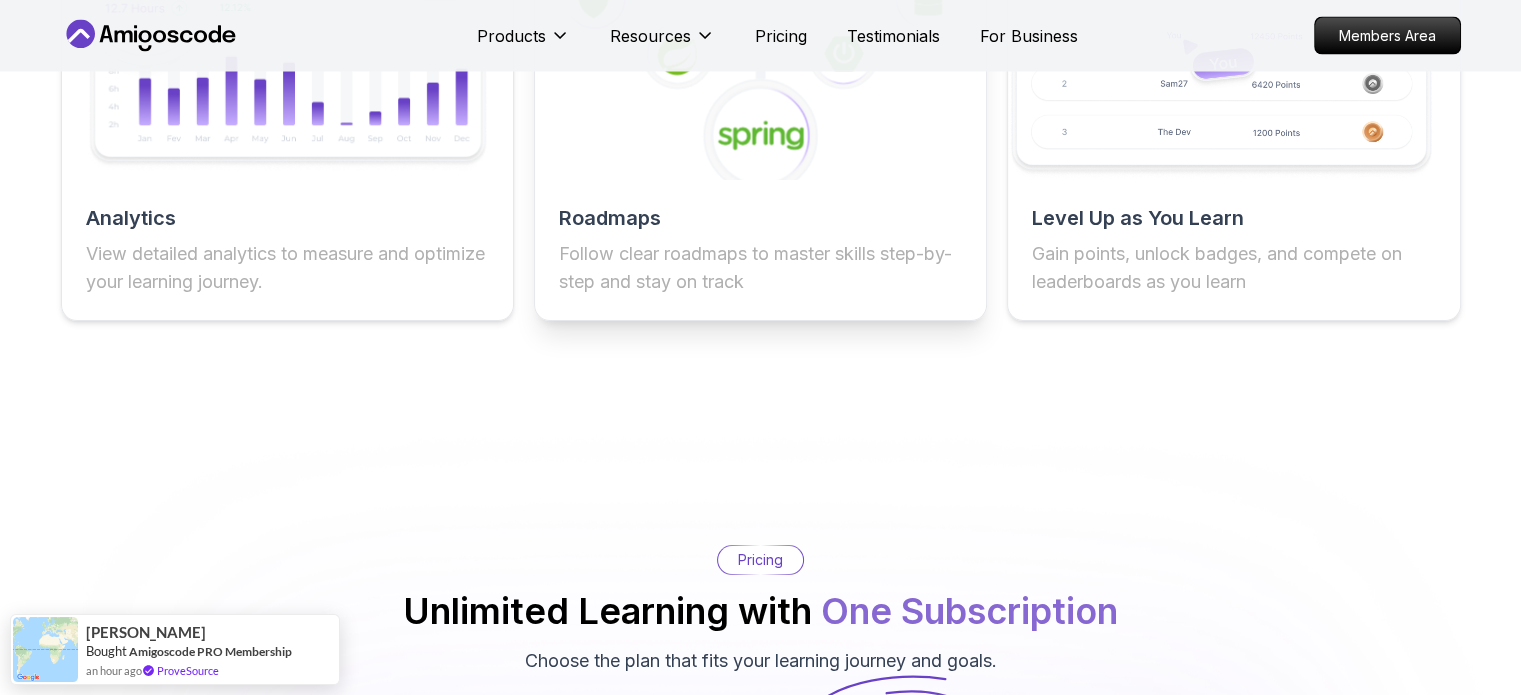 scroll, scrollTop: 3860, scrollLeft: 0, axis: vertical 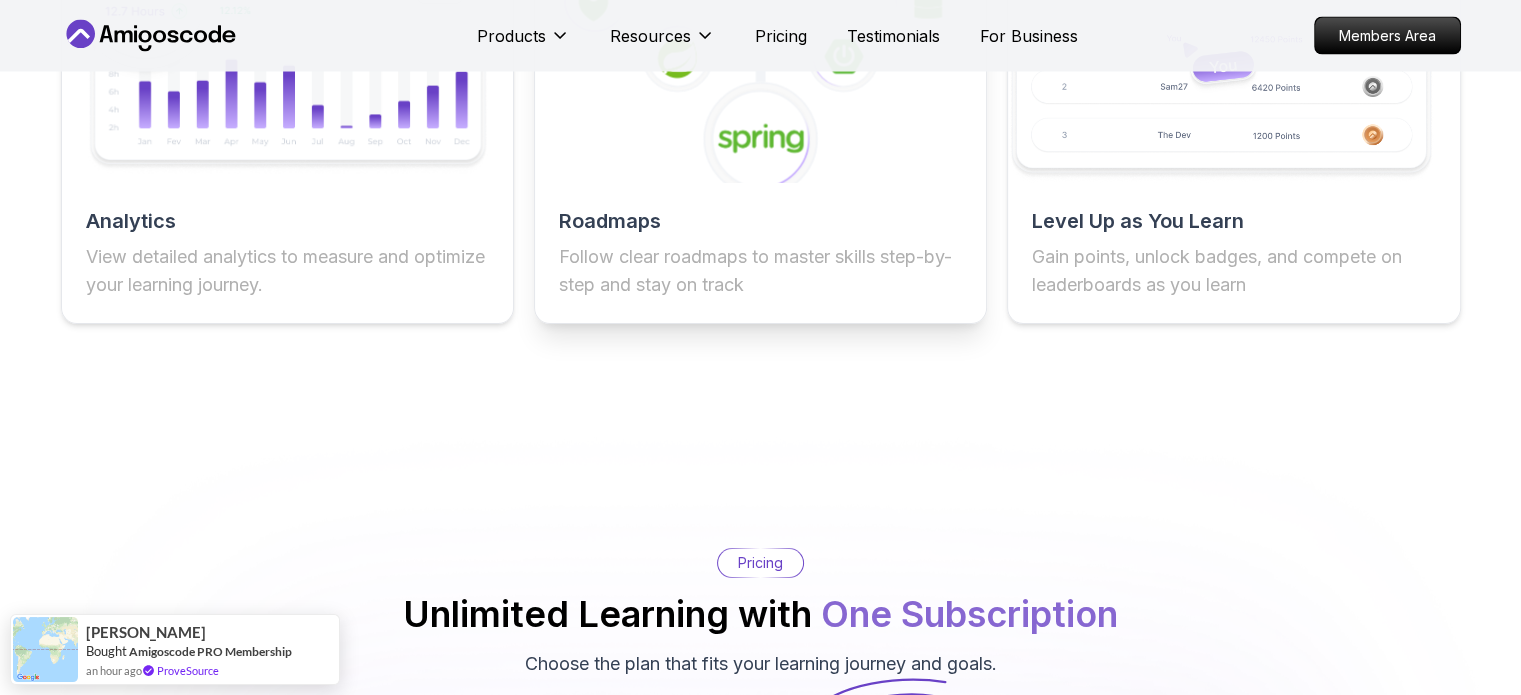 click on "Roadmaps" at bounding box center (760, 221) 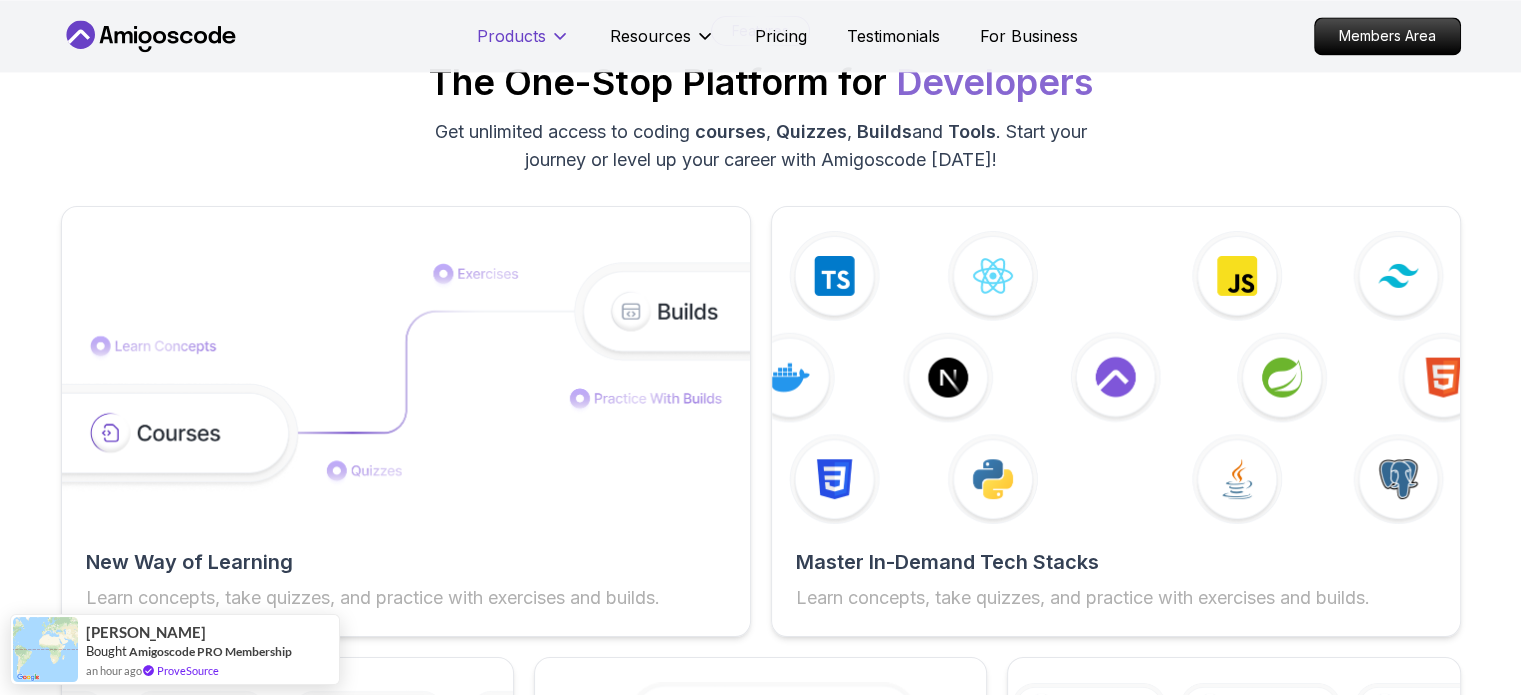 scroll, scrollTop: 2935, scrollLeft: 0, axis: vertical 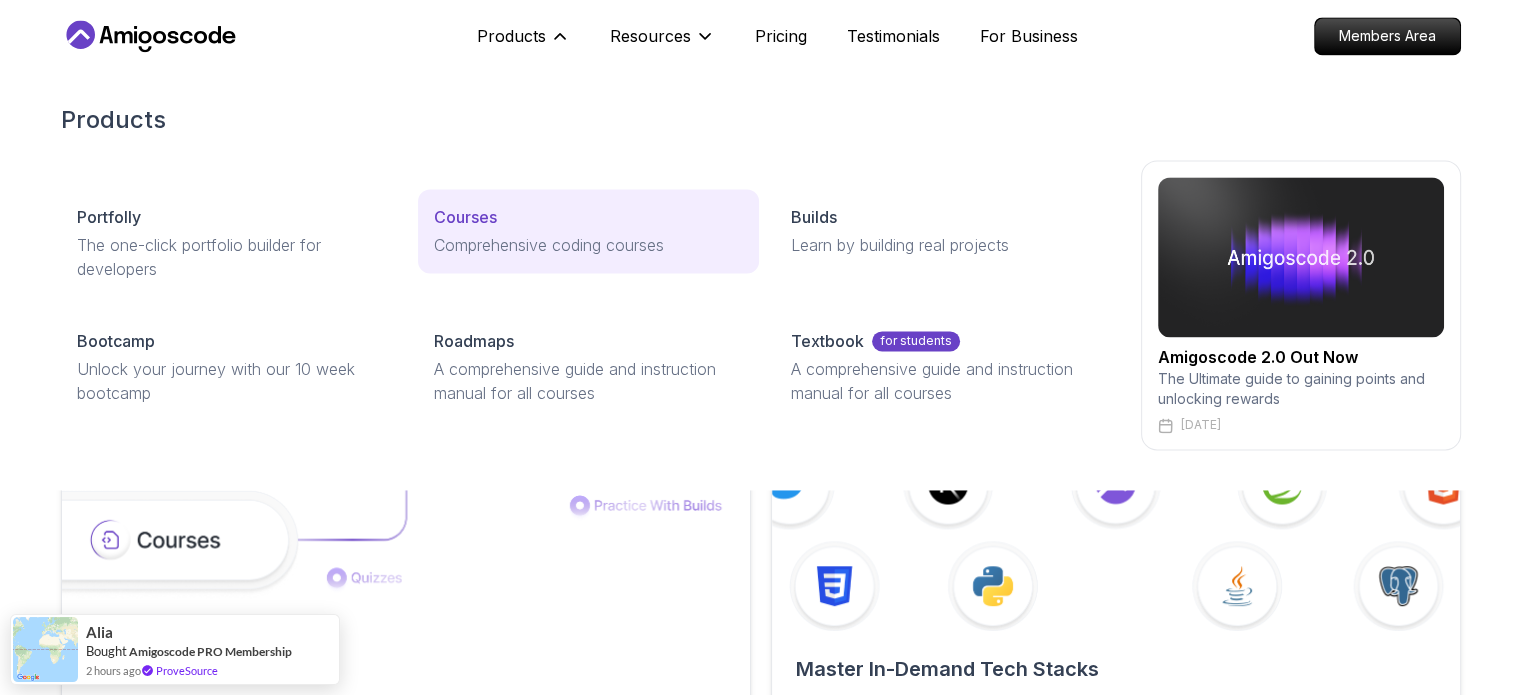 click on "Courses" at bounding box center [465, 217] 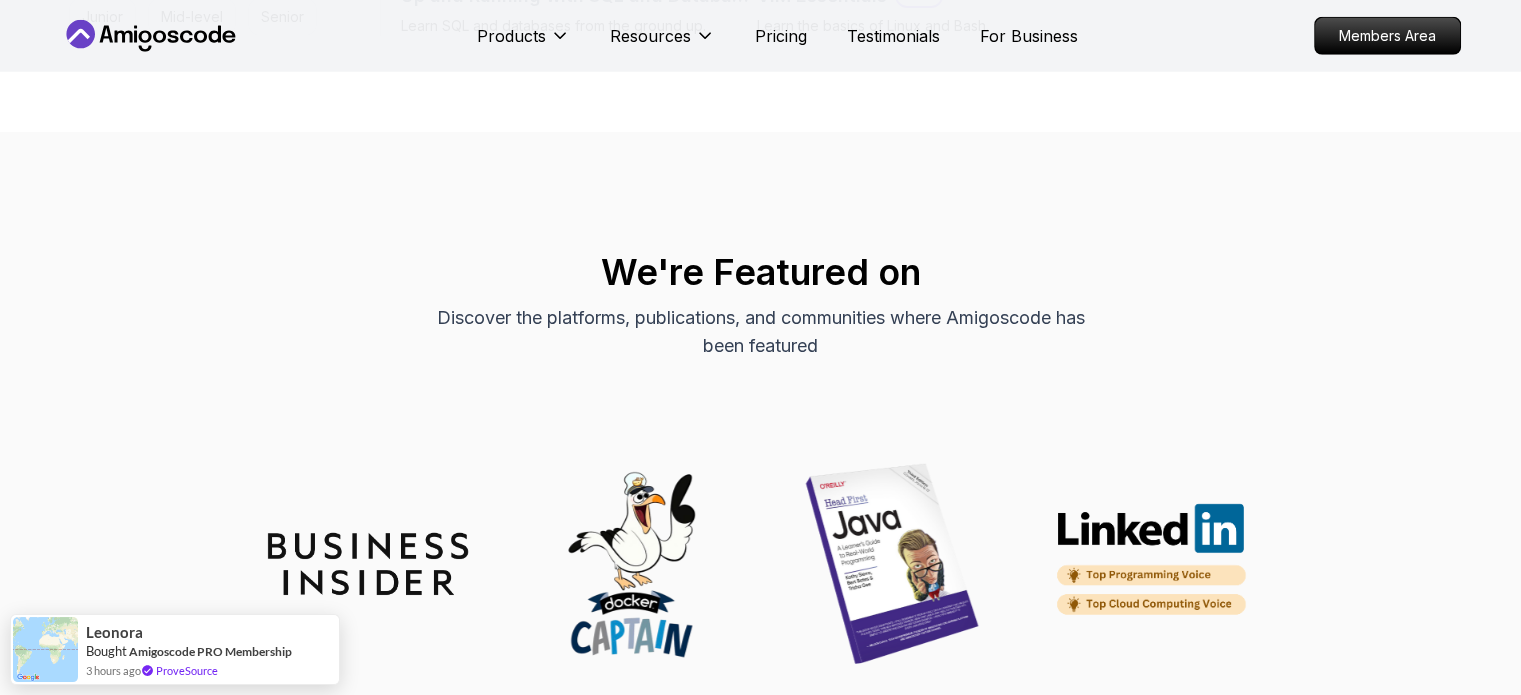 scroll, scrollTop: 5583, scrollLeft: 0, axis: vertical 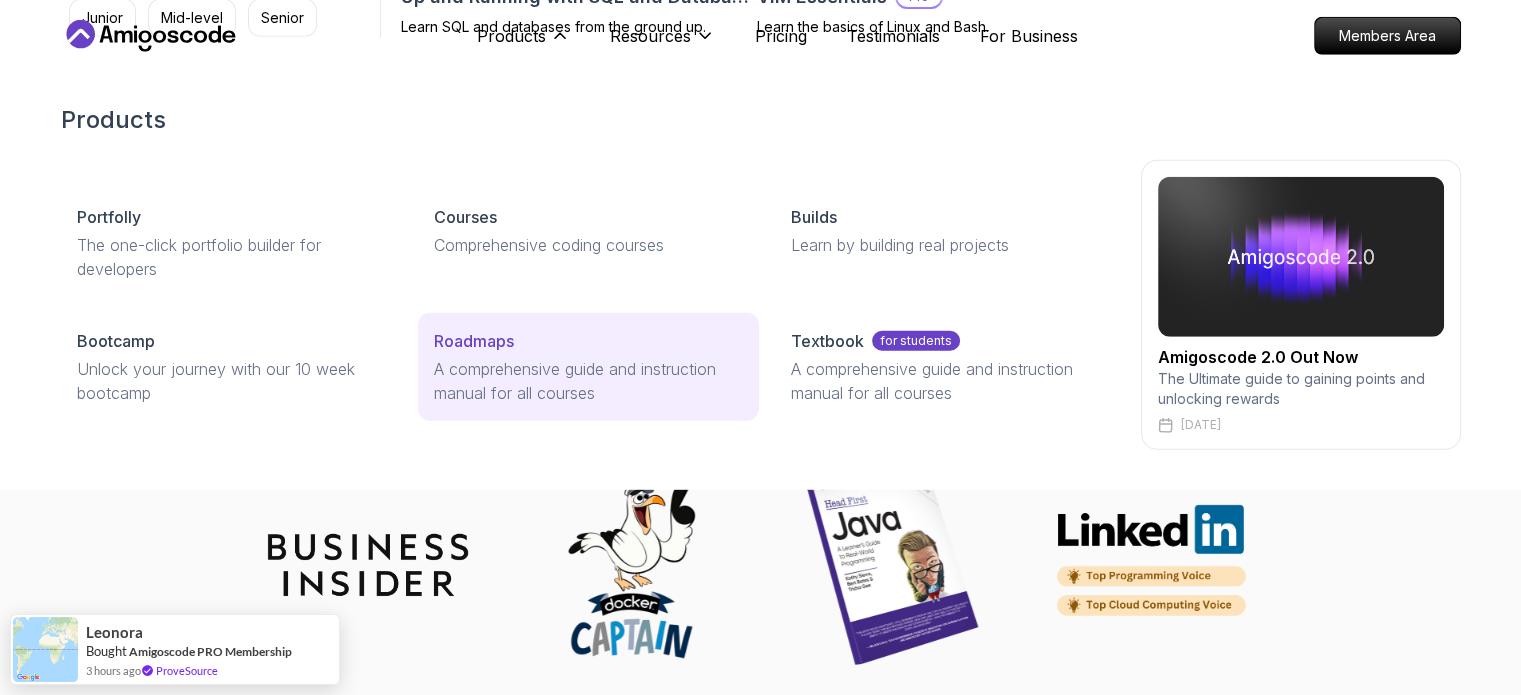 click on "Roadmaps" at bounding box center (474, 341) 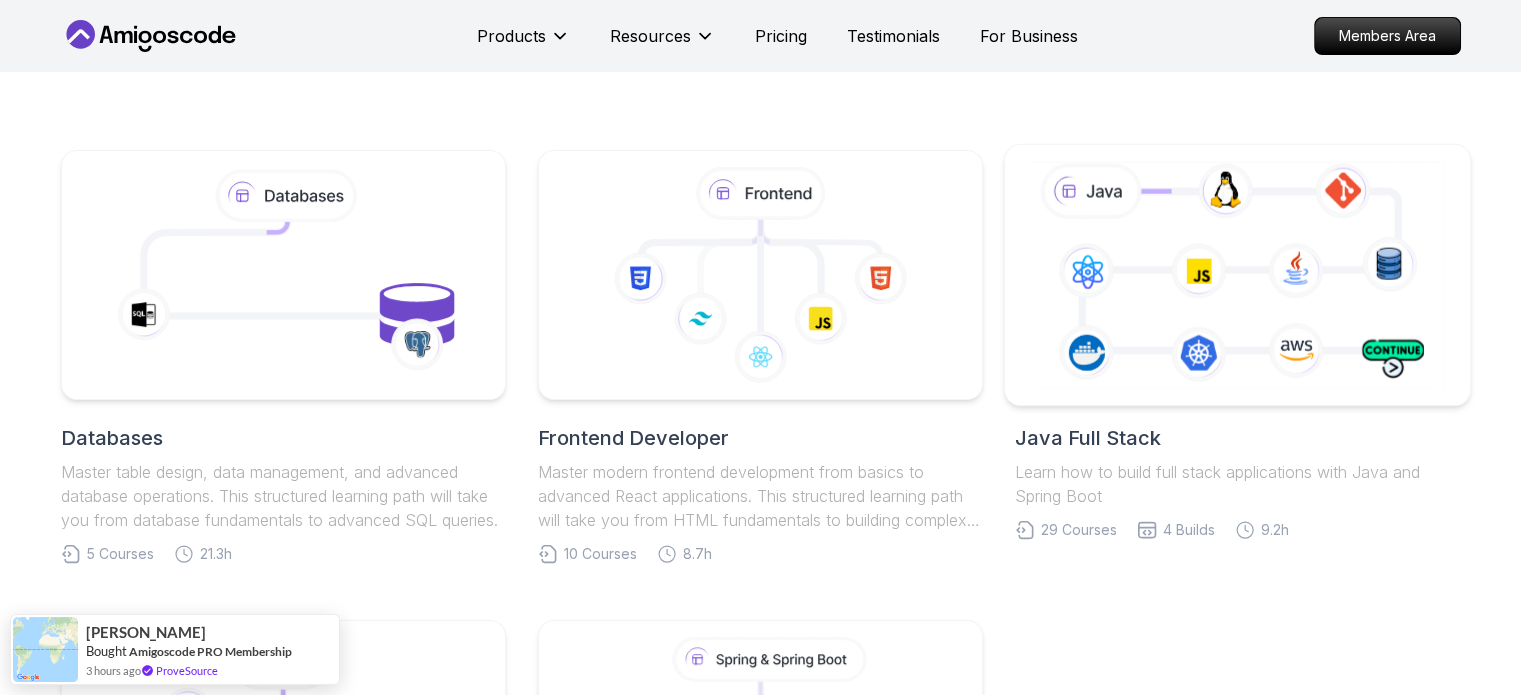 scroll, scrollTop: 367, scrollLeft: 0, axis: vertical 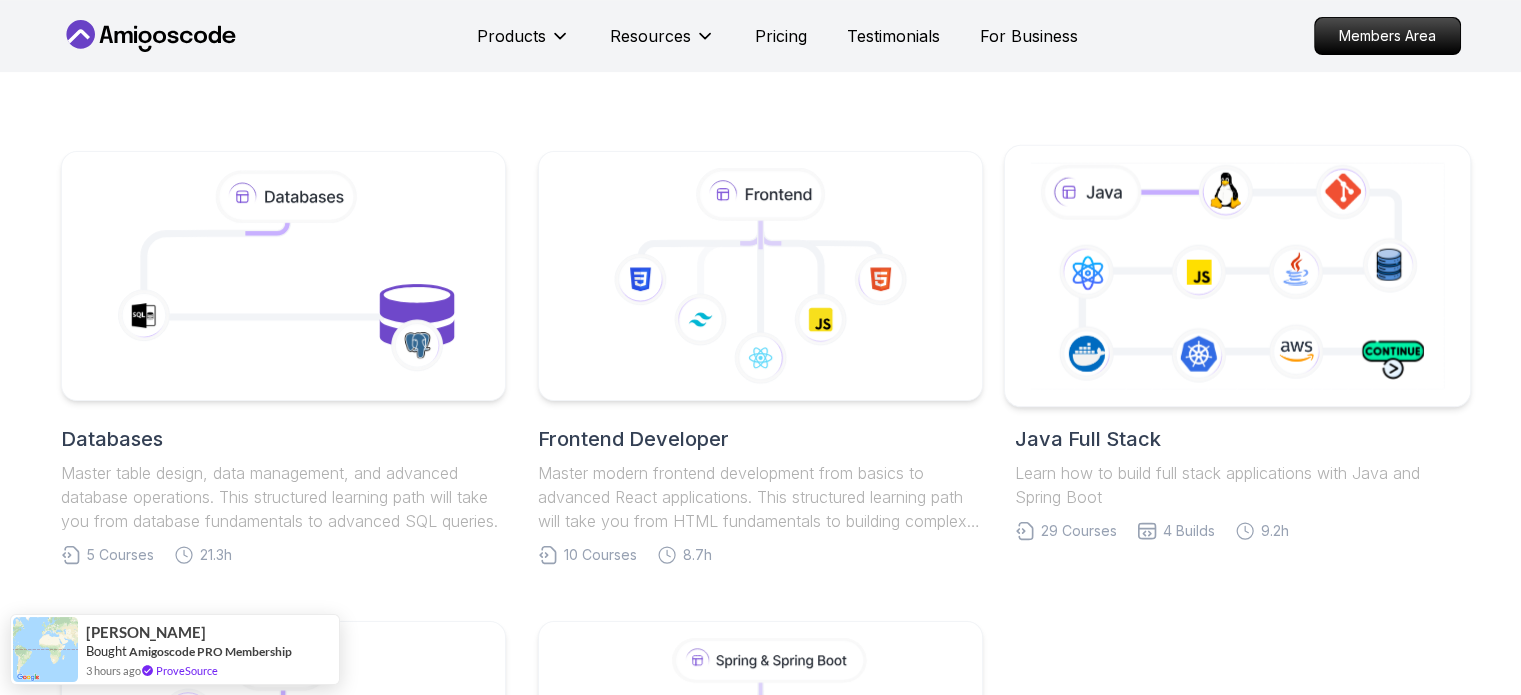 click 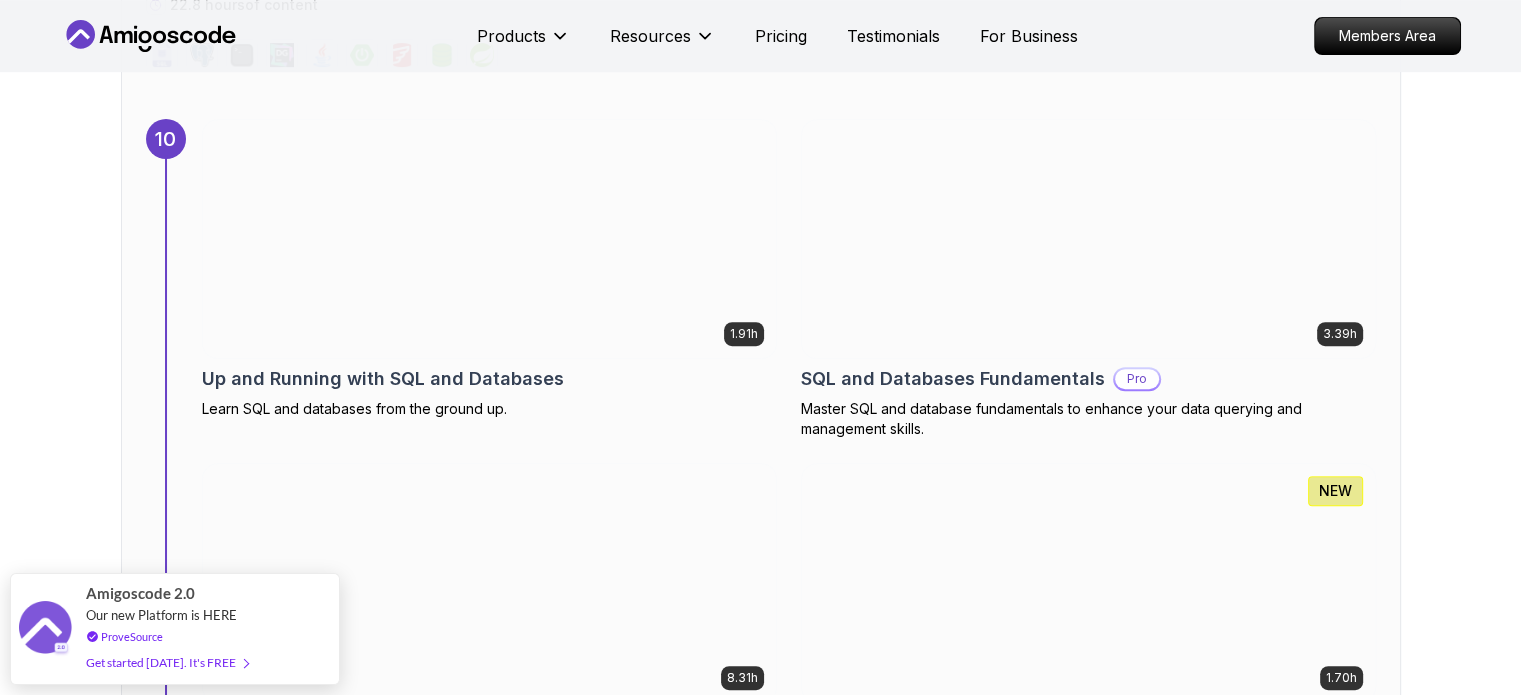 scroll, scrollTop: 8515, scrollLeft: 0, axis: vertical 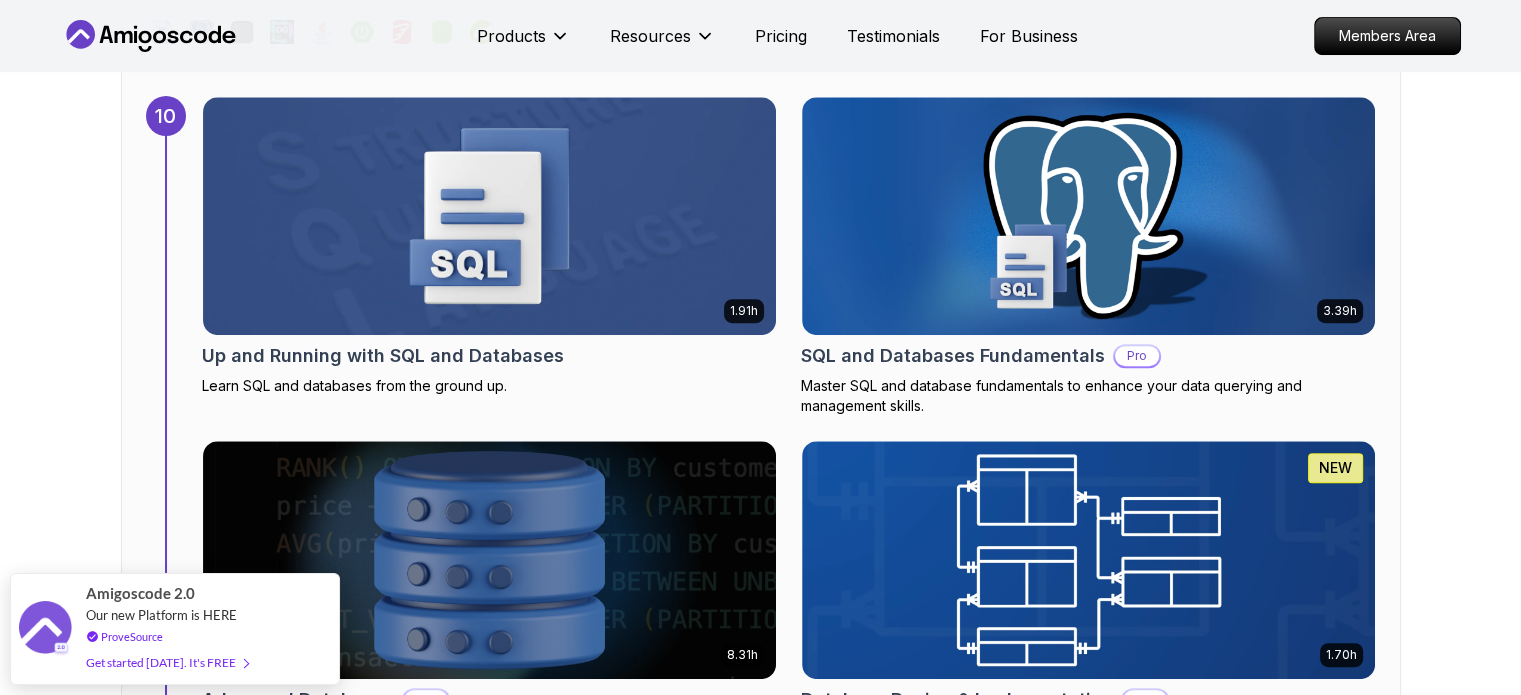 click on "Congratulations!" at bounding box center (789, 5546) 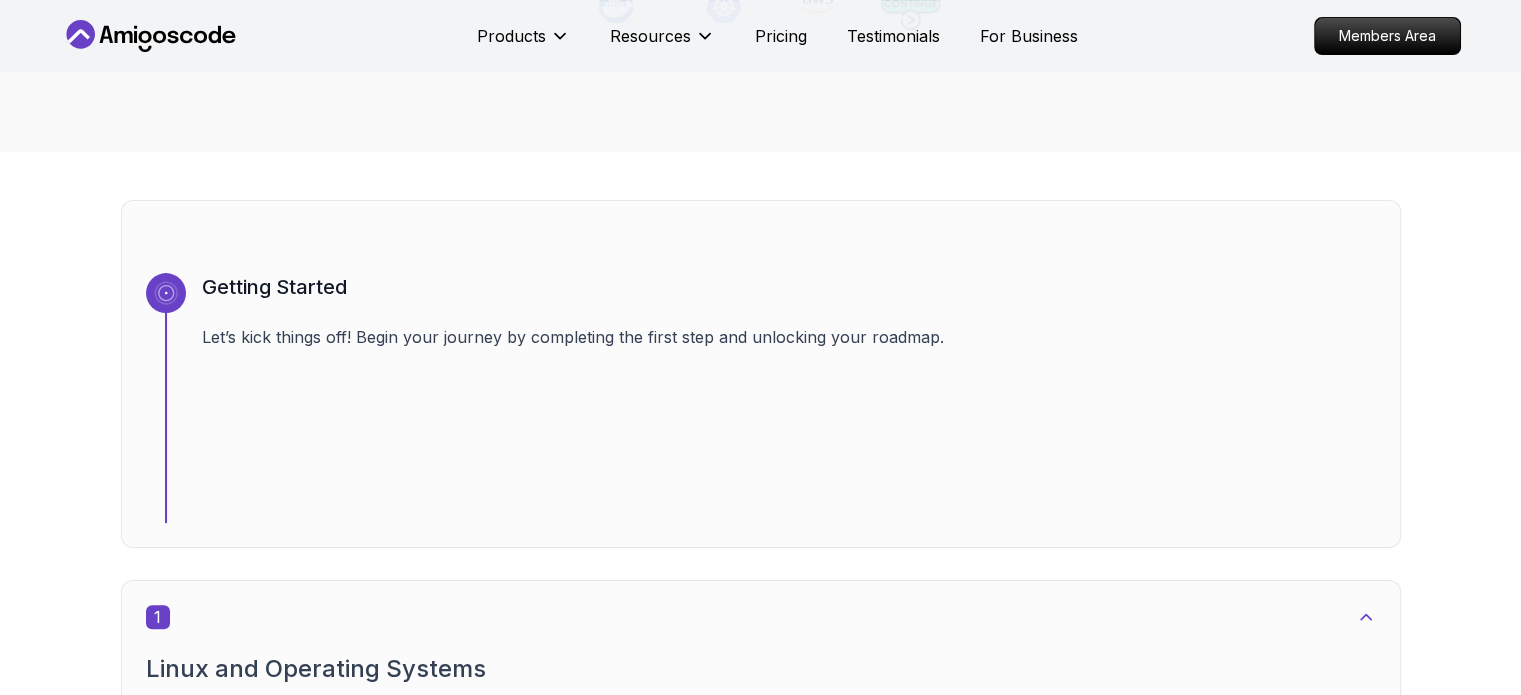scroll, scrollTop: 790, scrollLeft: 0, axis: vertical 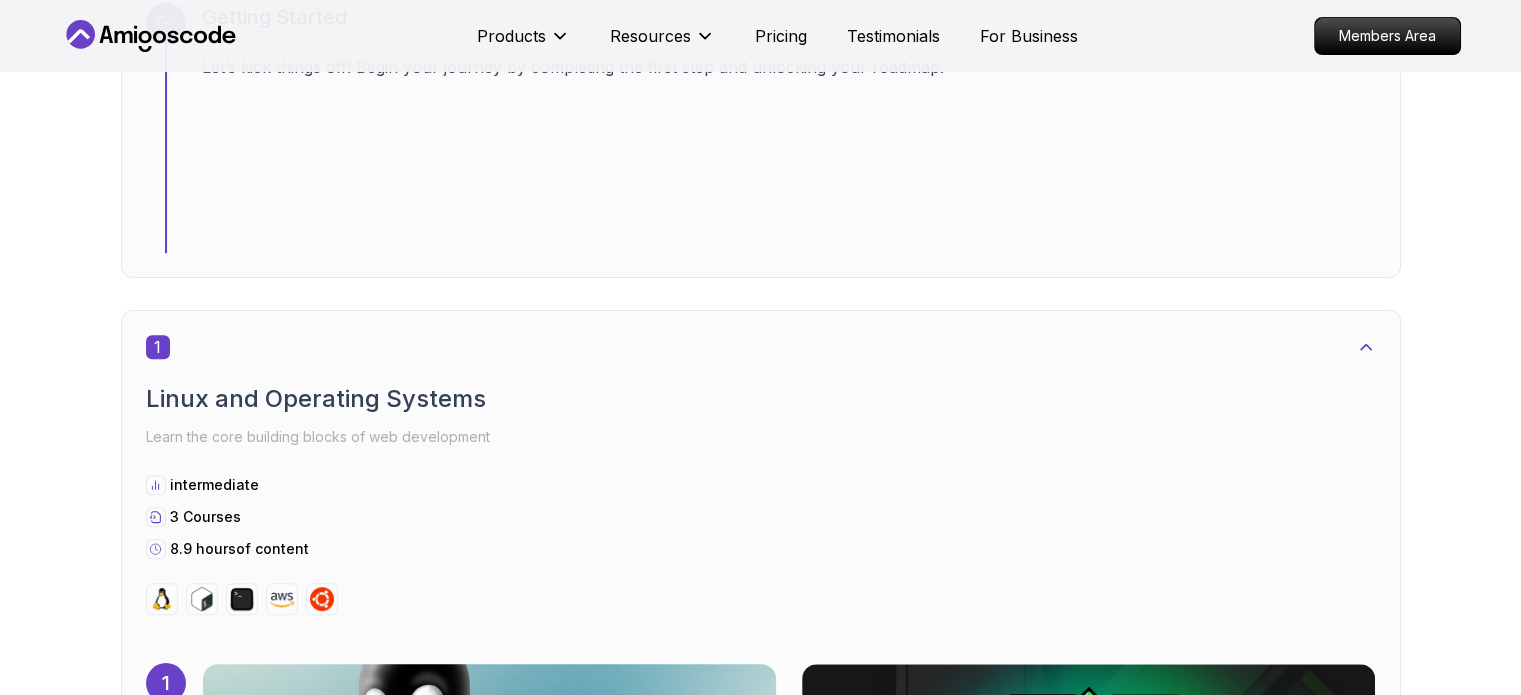 click at bounding box center [489, 783] 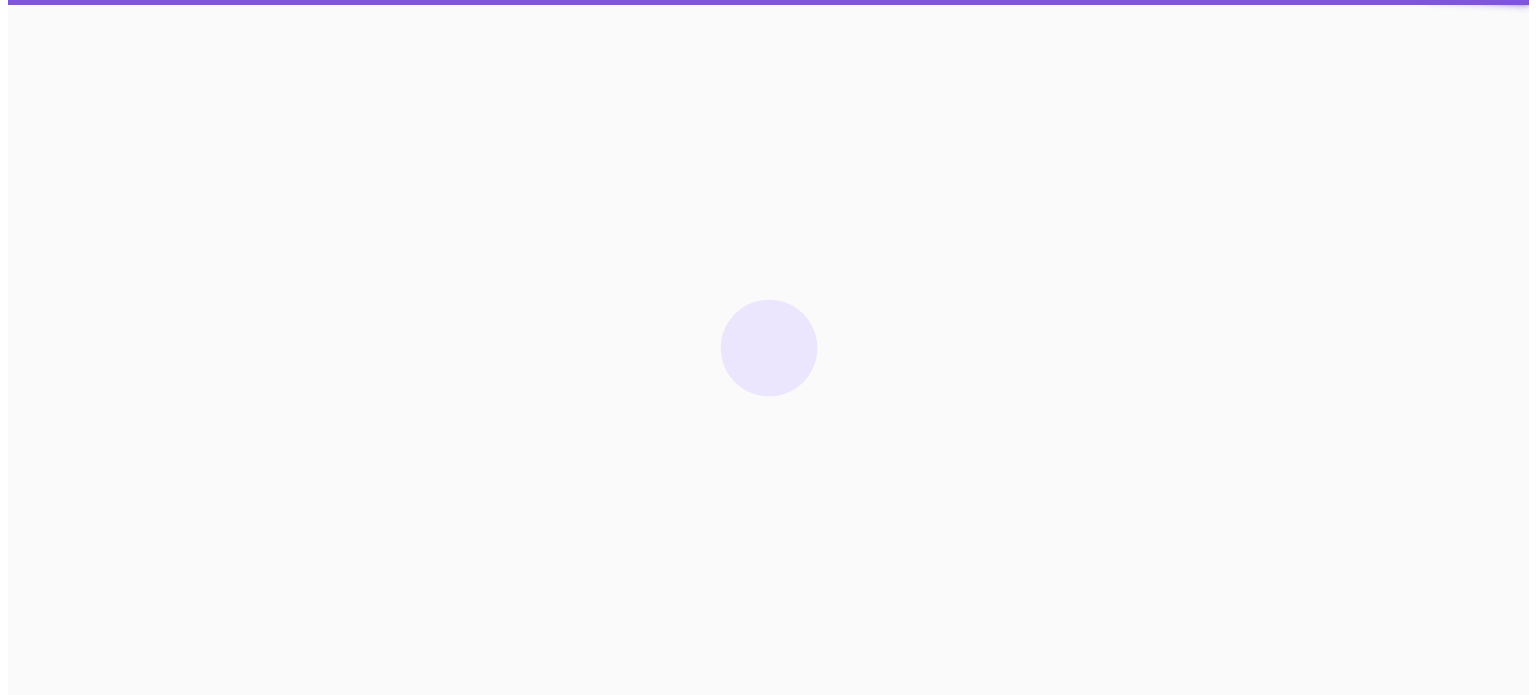 scroll, scrollTop: 0, scrollLeft: 0, axis: both 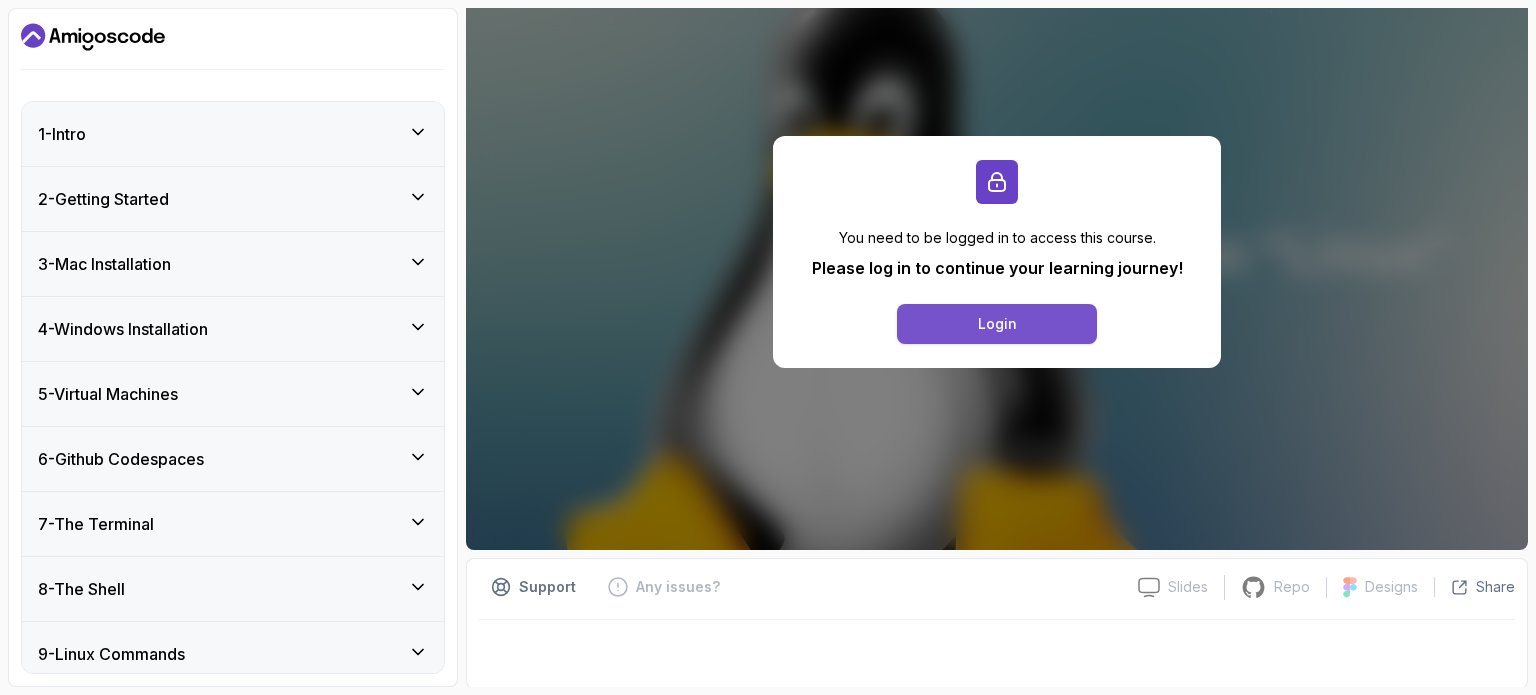 click on "Login" at bounding box center (997, 324) 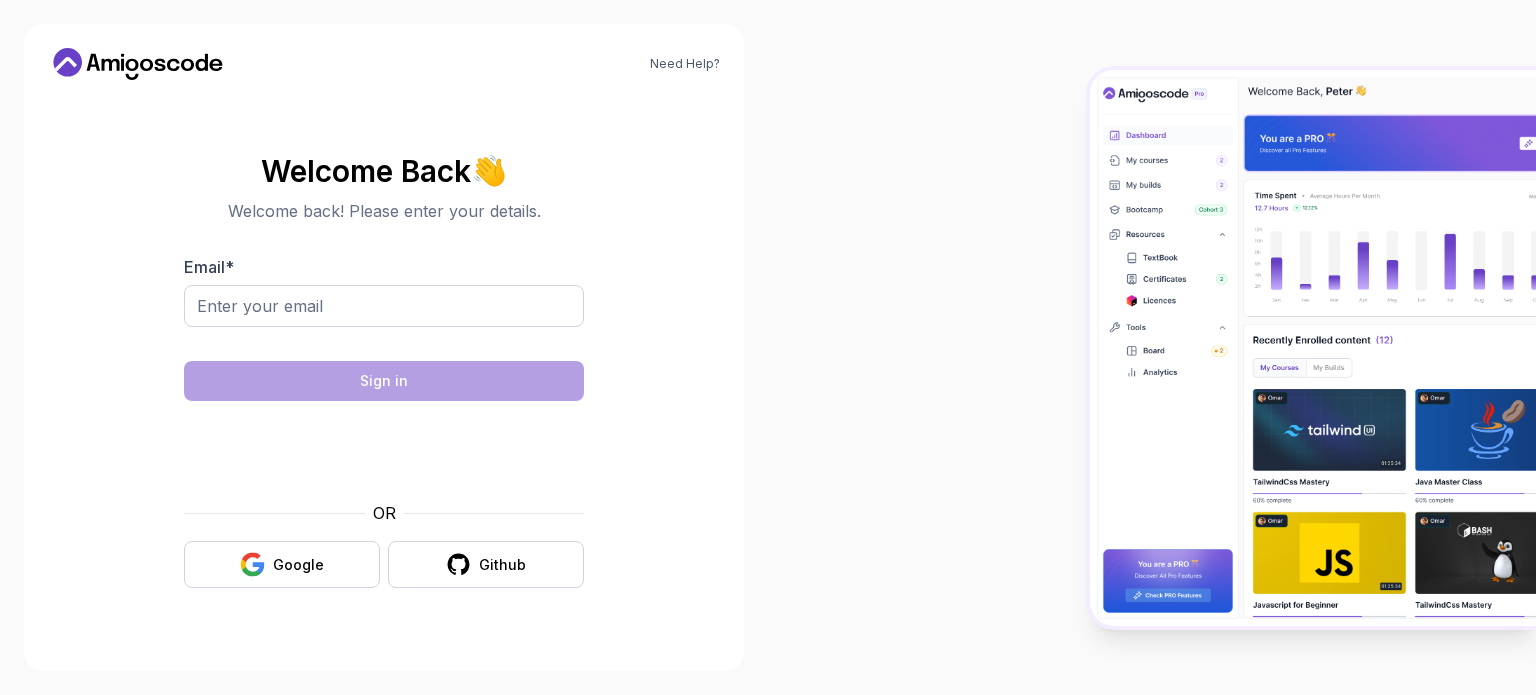 scroll, scrollTop: 0, scrollLeft: 0, axis: both 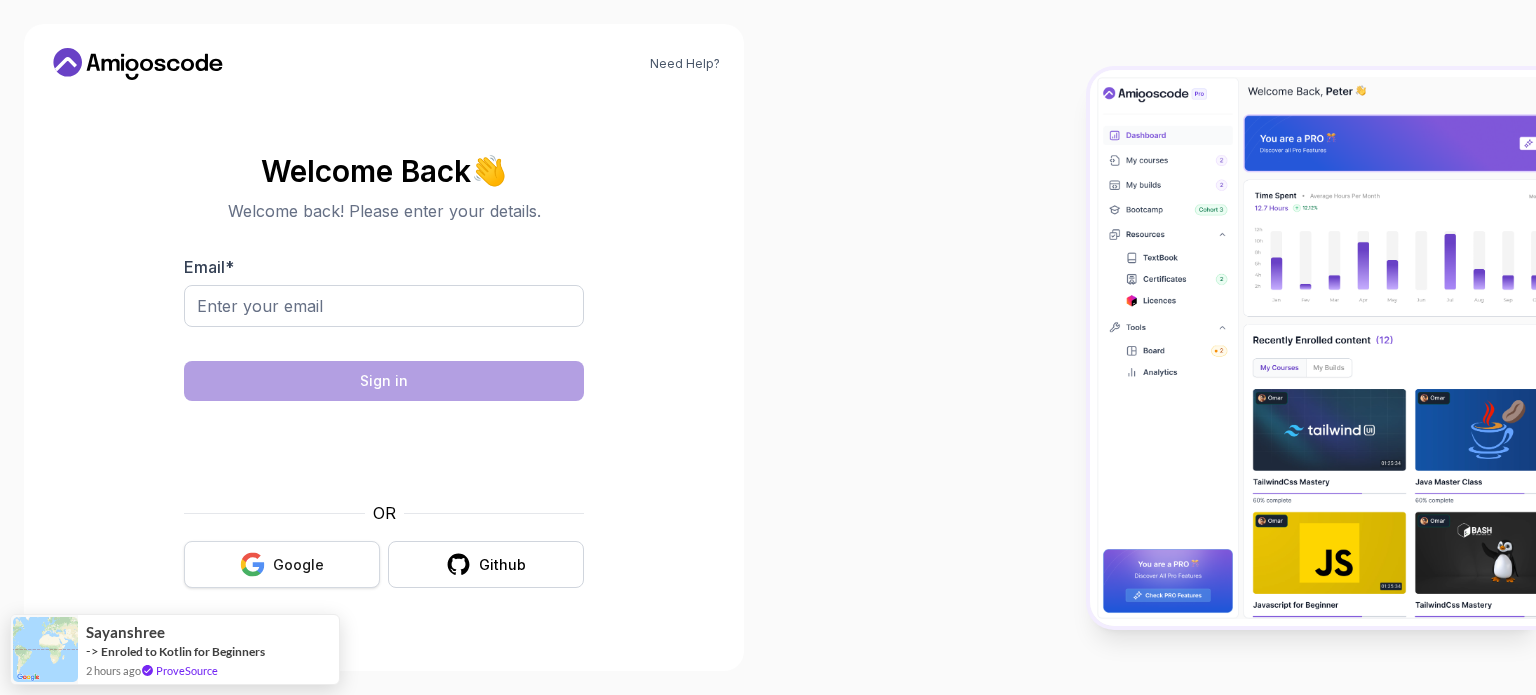click on "Google" at bounding box center (282, 564) 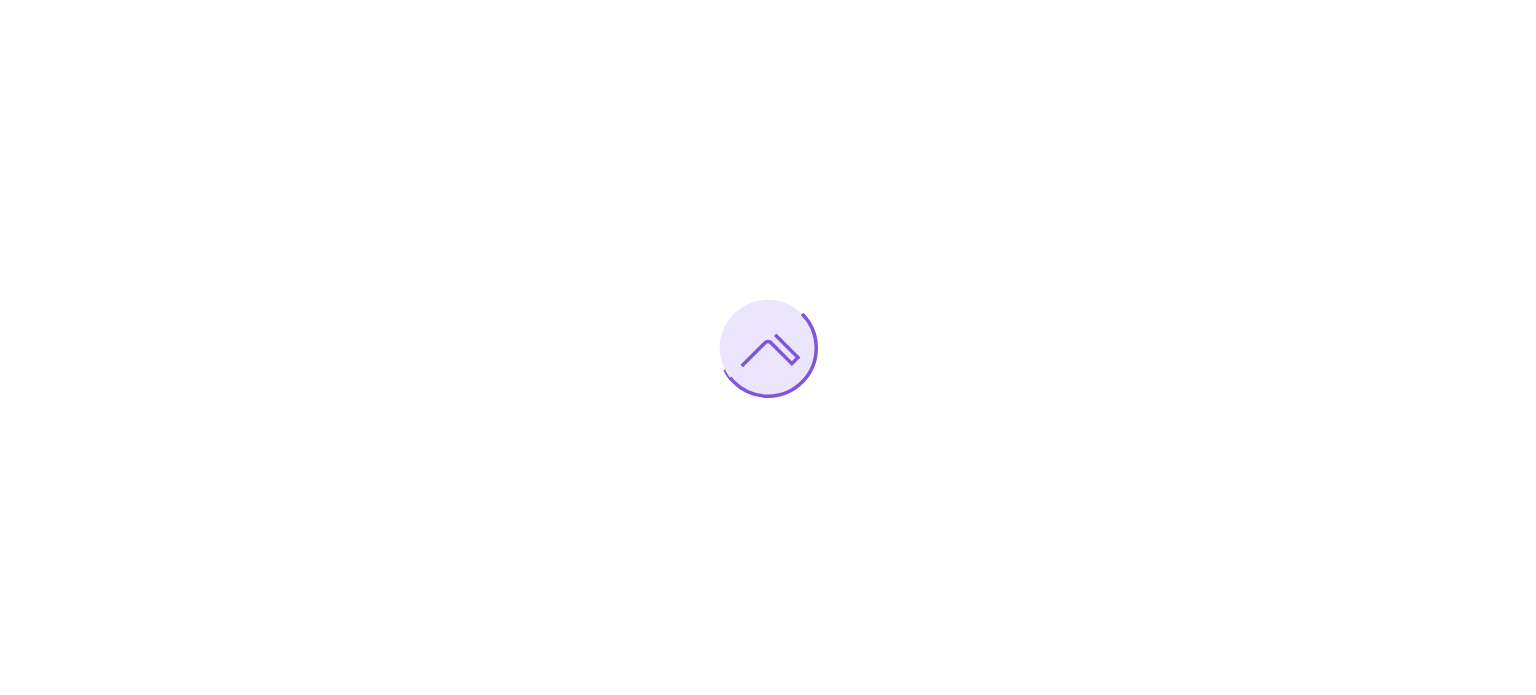 scroll, scrollTop: 0, scrollLeft: 0, axis: both 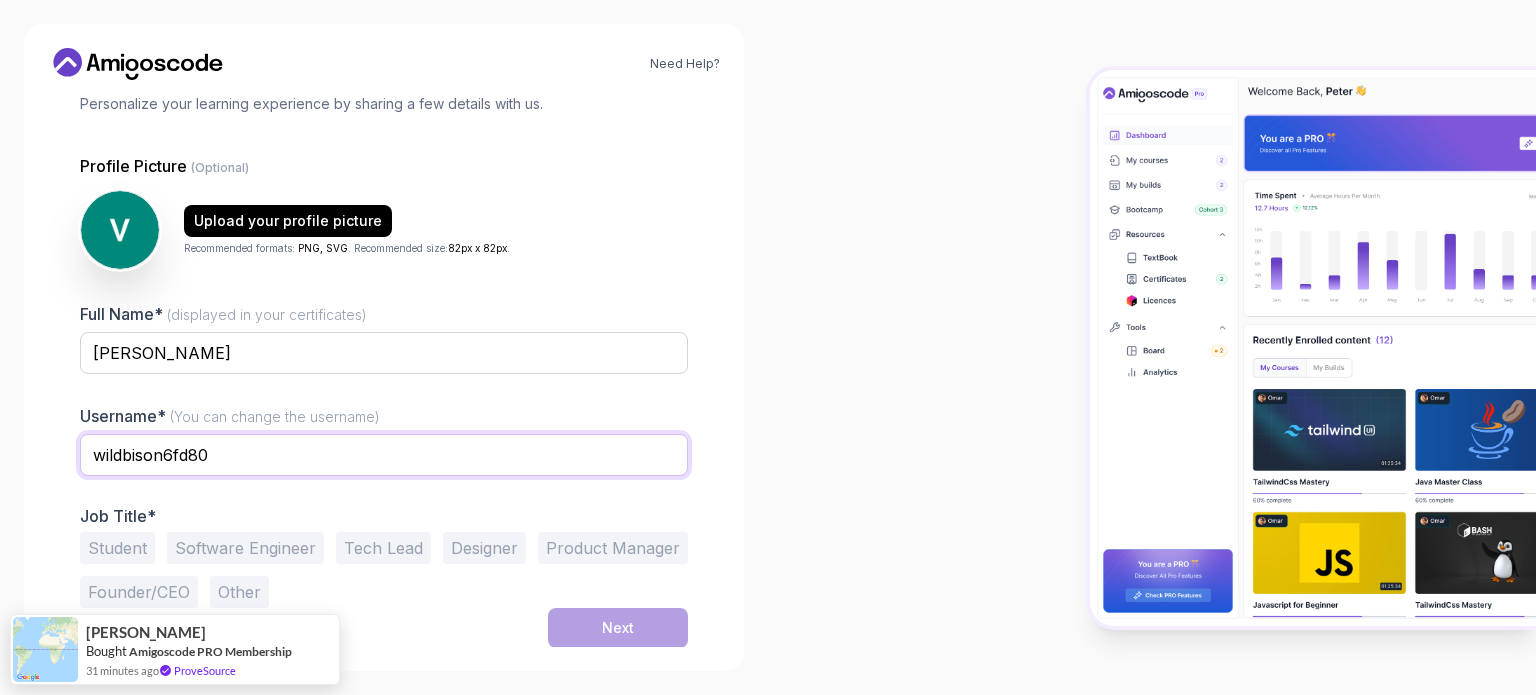 click on "wildbison6fd80" at bounding box center [384, 455] 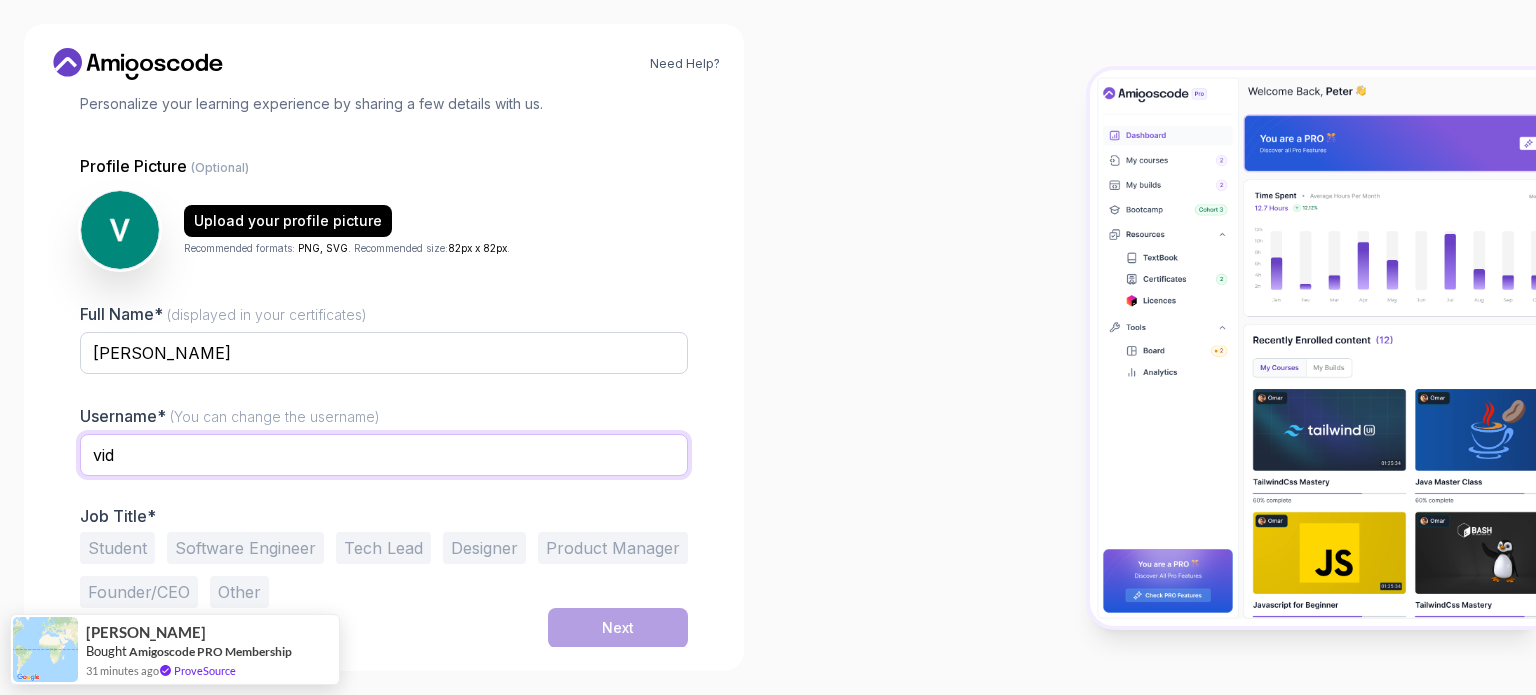 type on "vid" 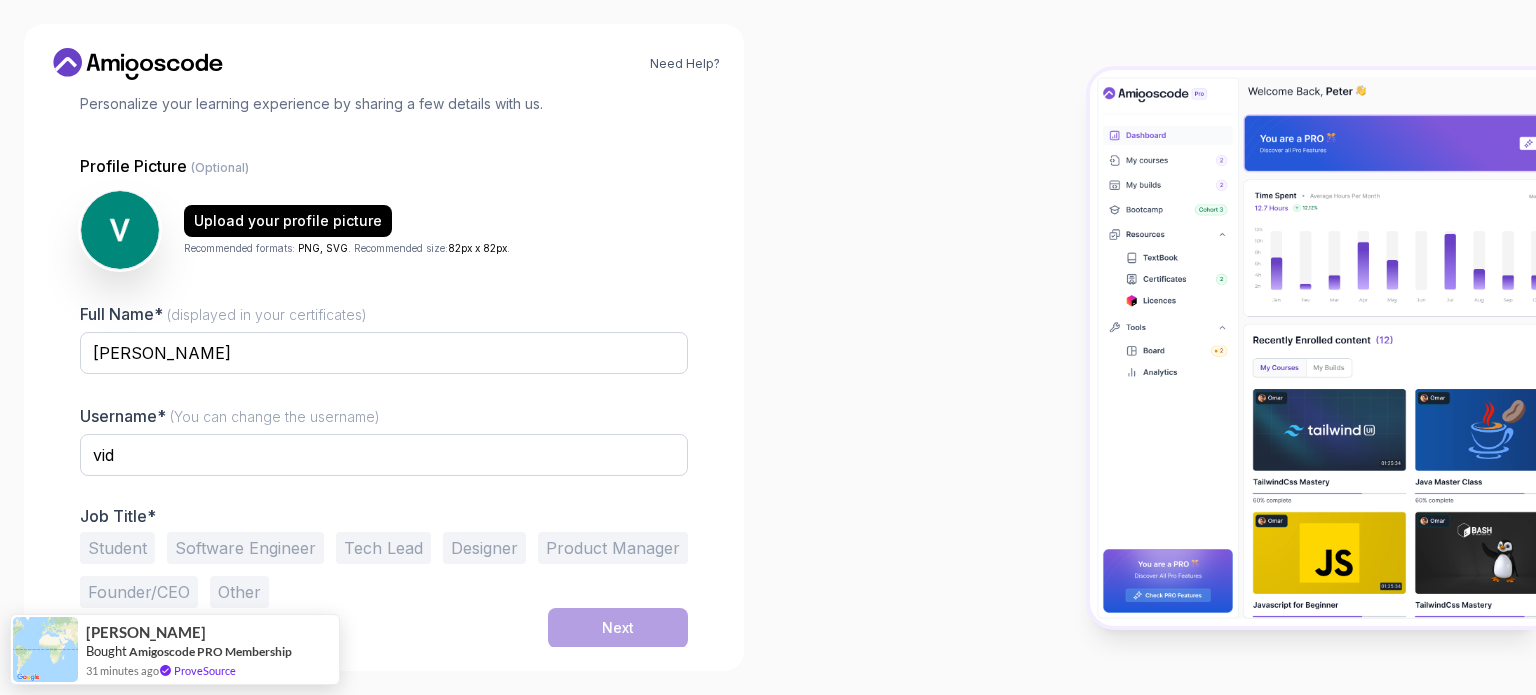 click on "Student" at bounding box center [117, 548] 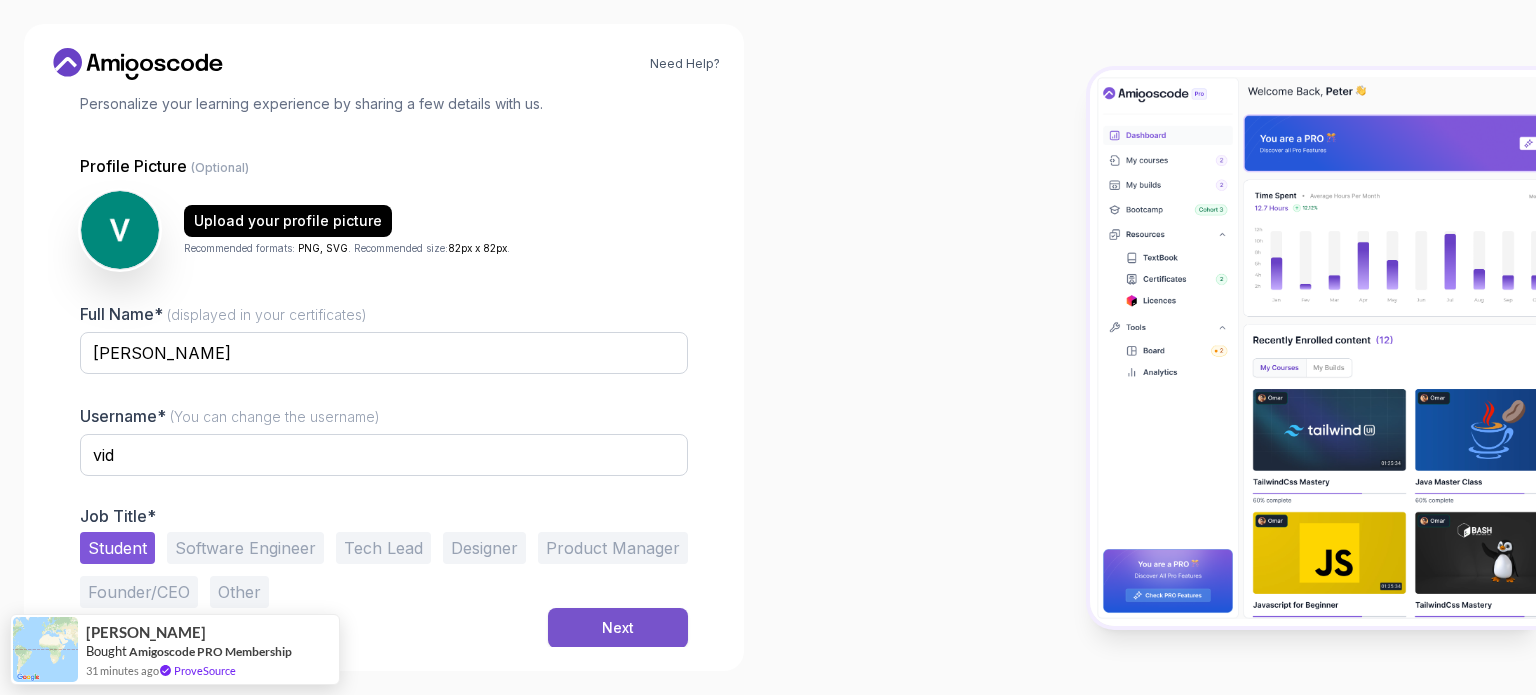 click on "Next" at bounding box center [618, 628] 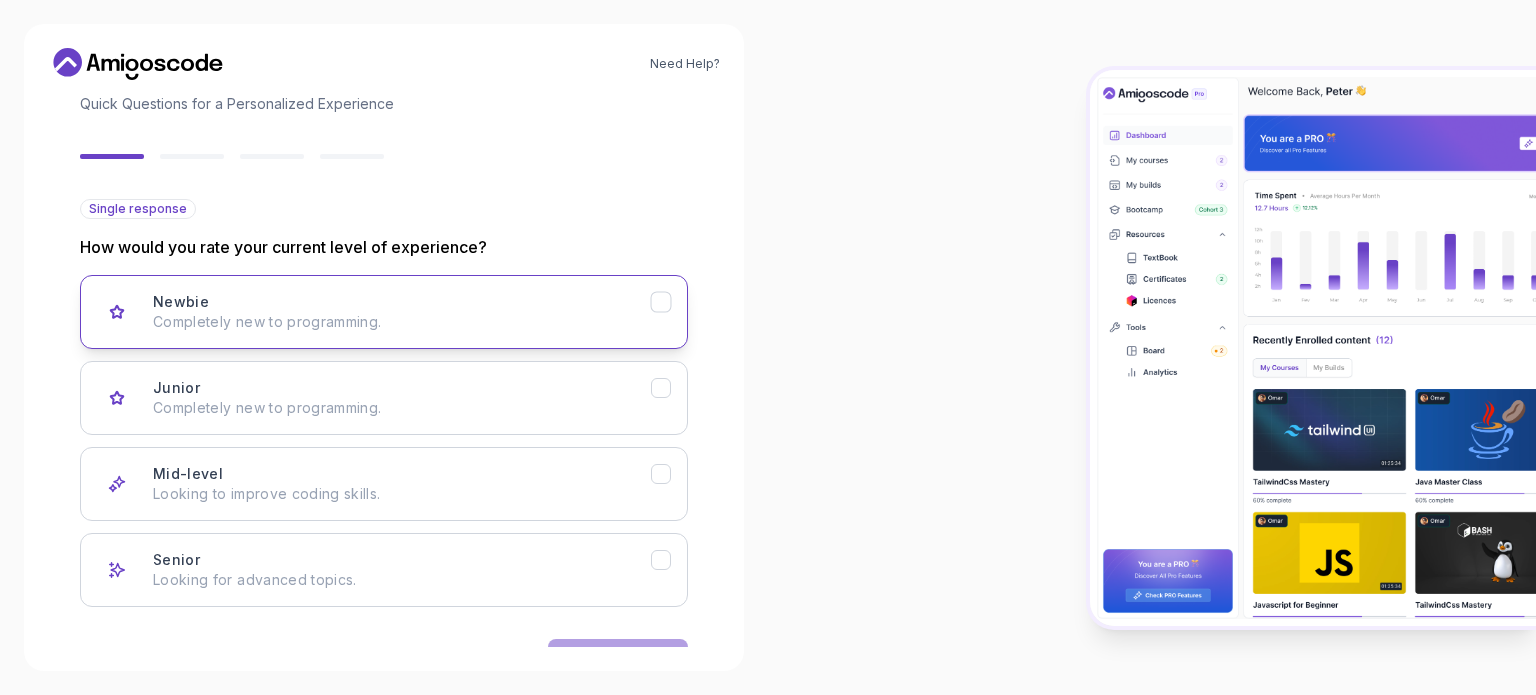 click on "Newbie Completely new to programming." at bounding box center [402, 312] 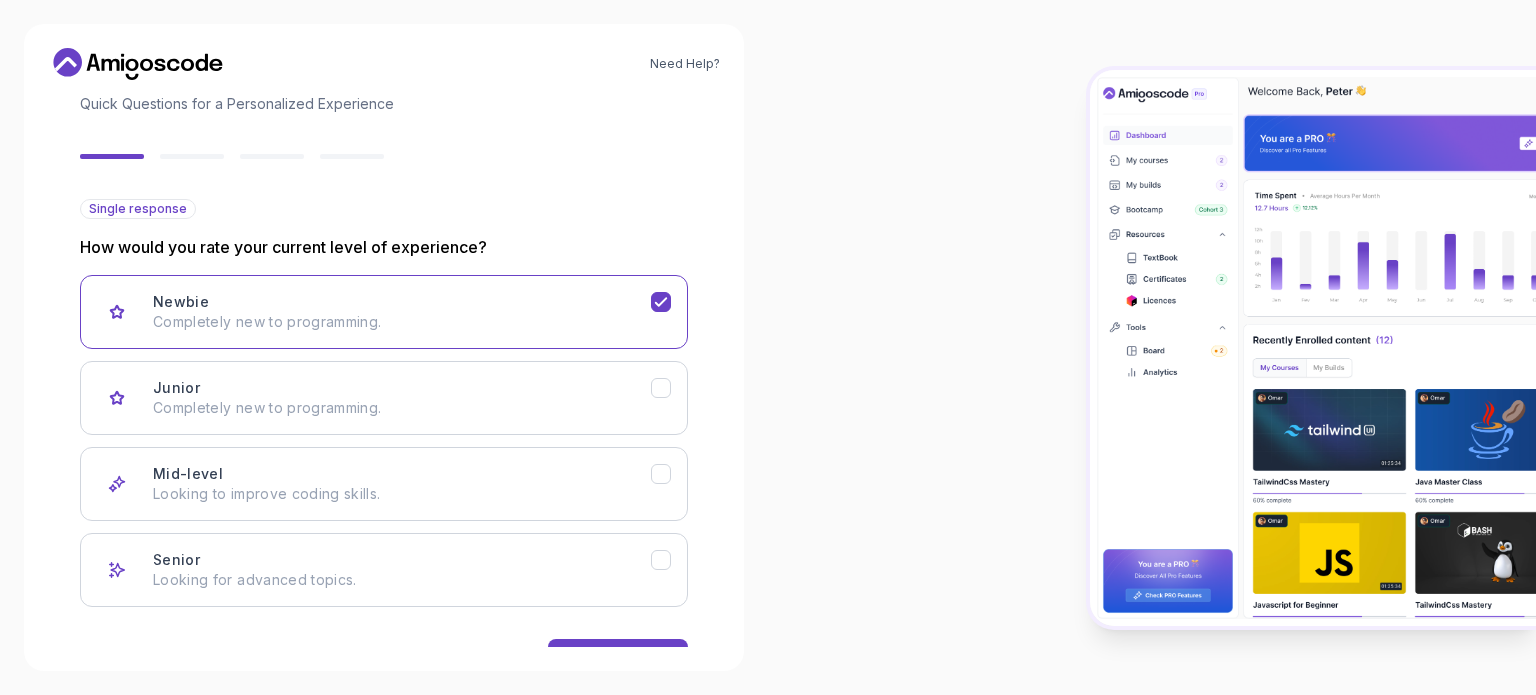 scroll, scrollTop: 200, scrollLeft: 0, axis: vertical 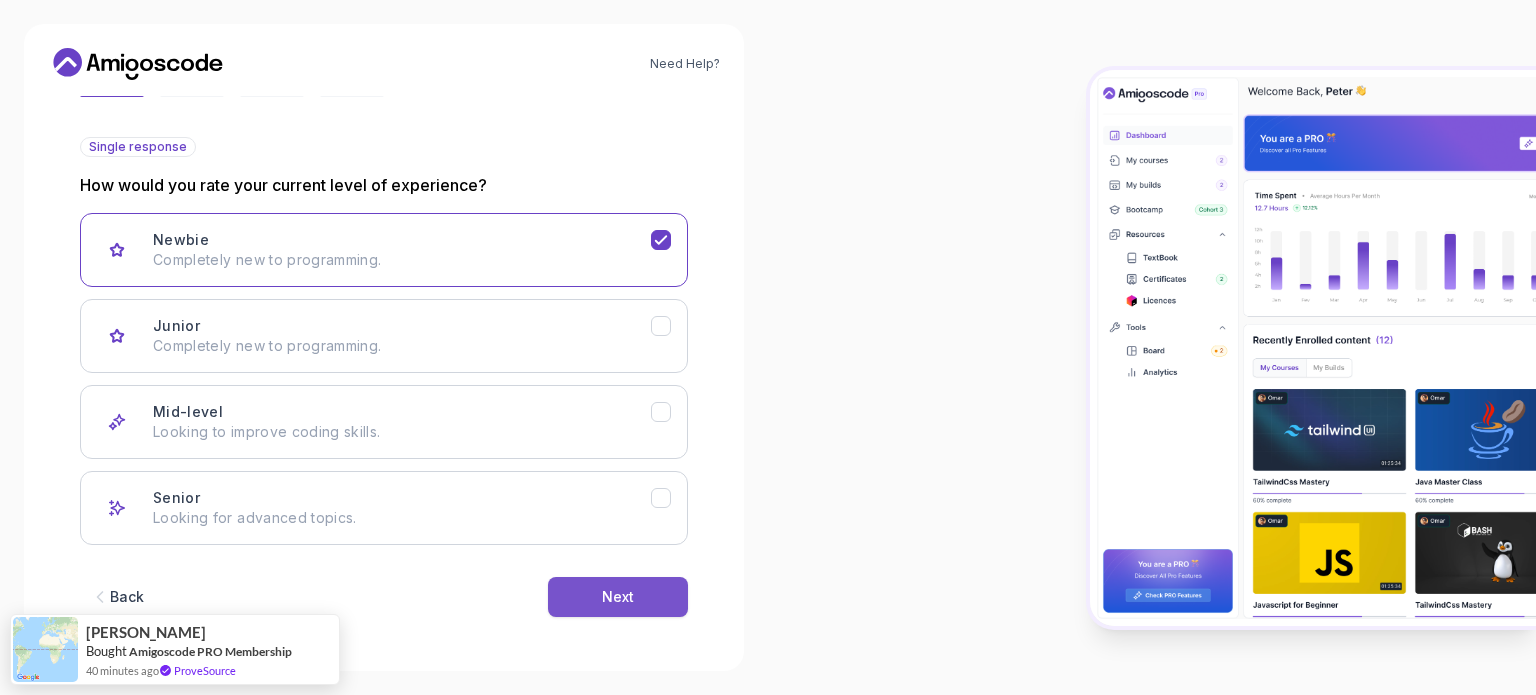 click on "Next" at bounding box center (618, 597) 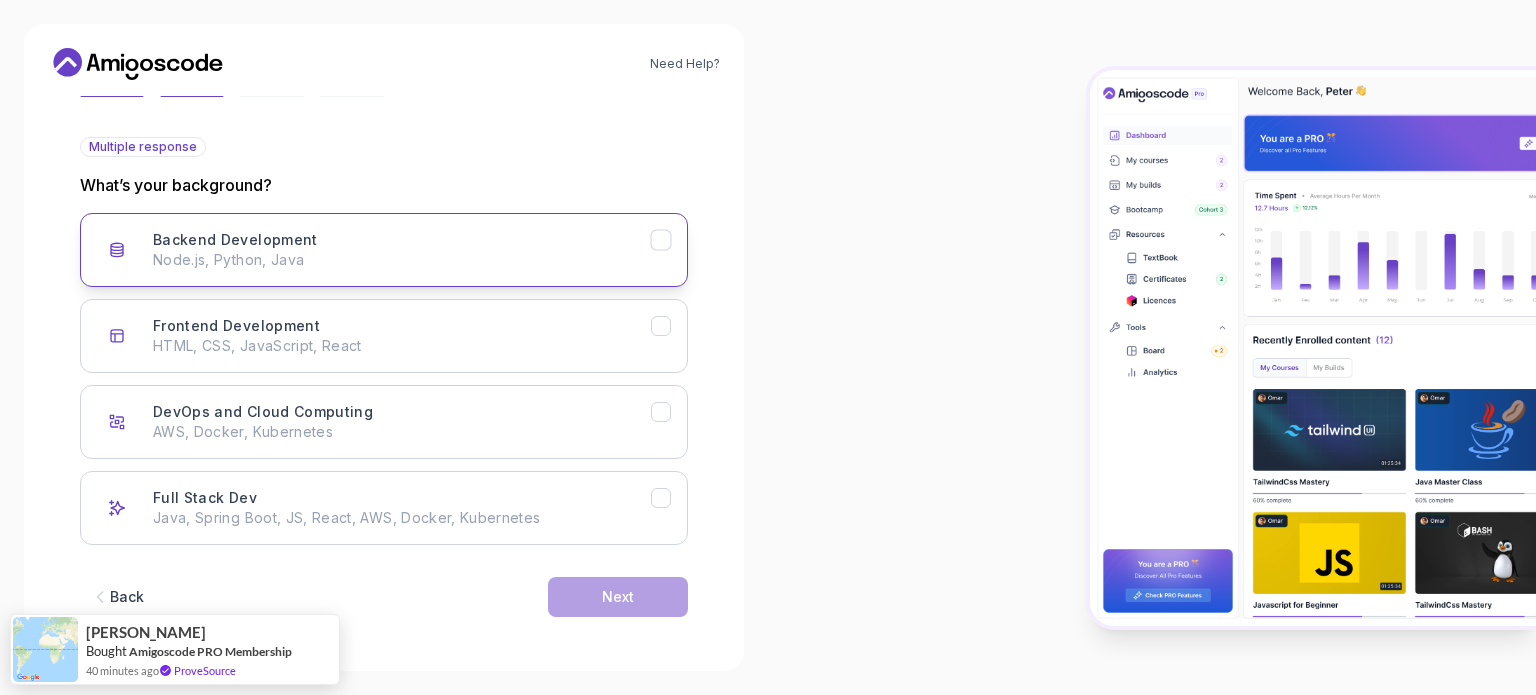 click on "Backend Development Node.js, Python, Java" at bounding box center [402, 250] 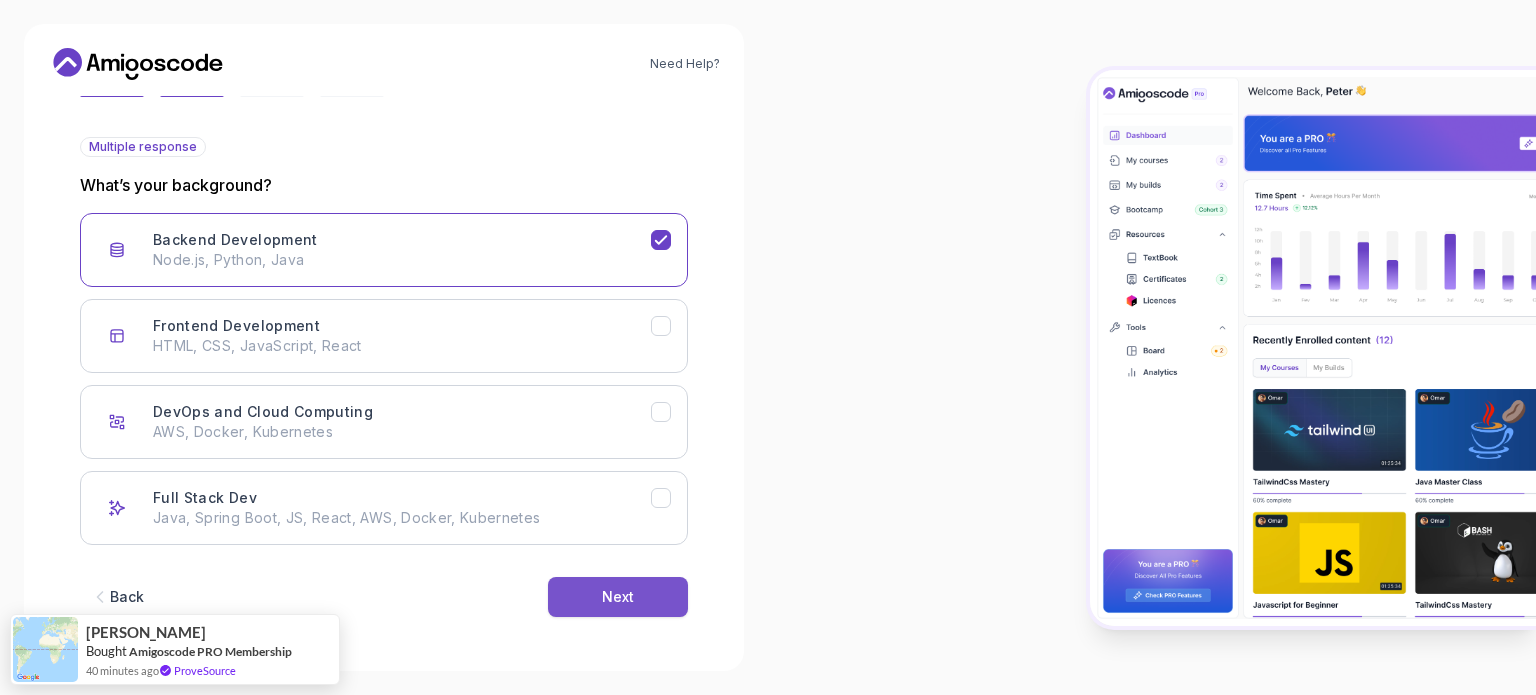 click on "Next" at bounding box center (618, 597) 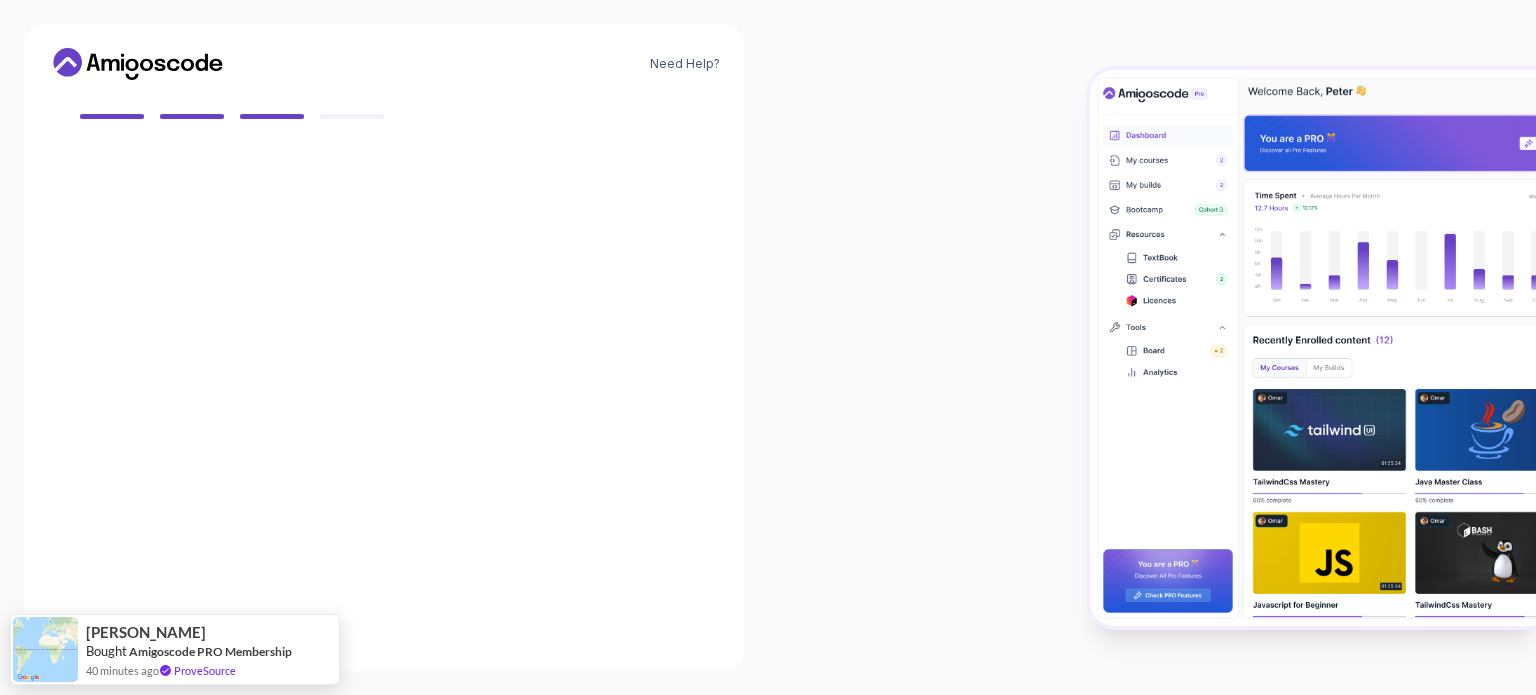 scroll, scrollTop: 177, scrollLeft: 0, axis: vertical 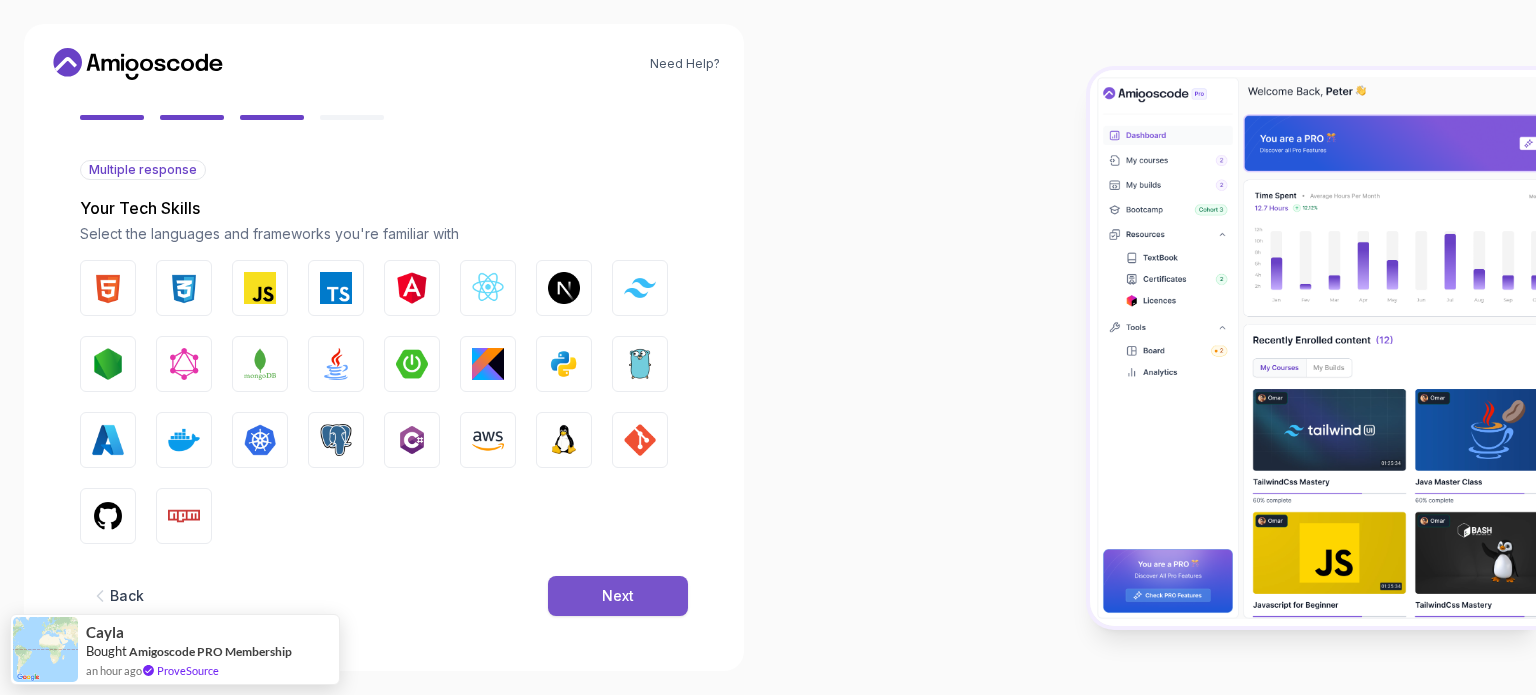 click on "Next" at bounding box center [618, 596] 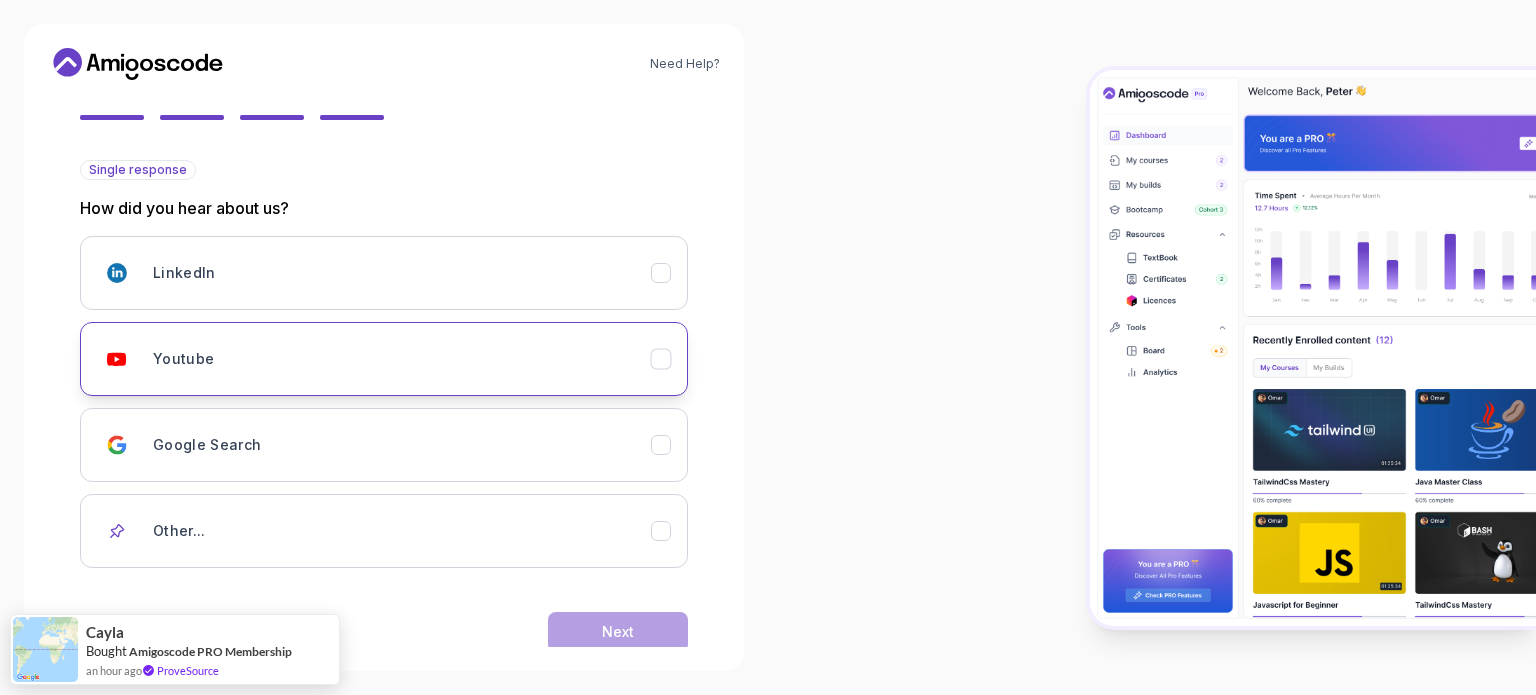 click on "Youtube" at bounding box center (402, 359) 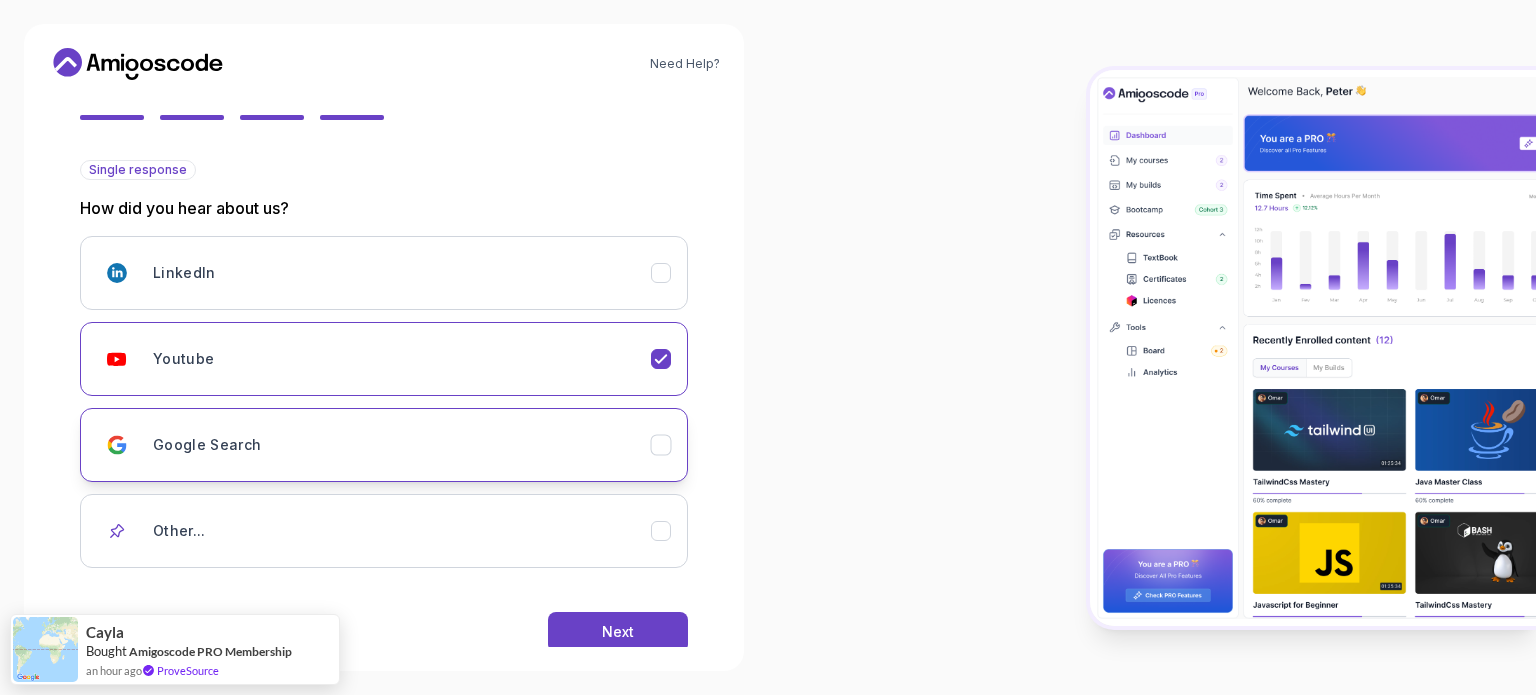 click on "Google Search" at bounding box center (402, 445) 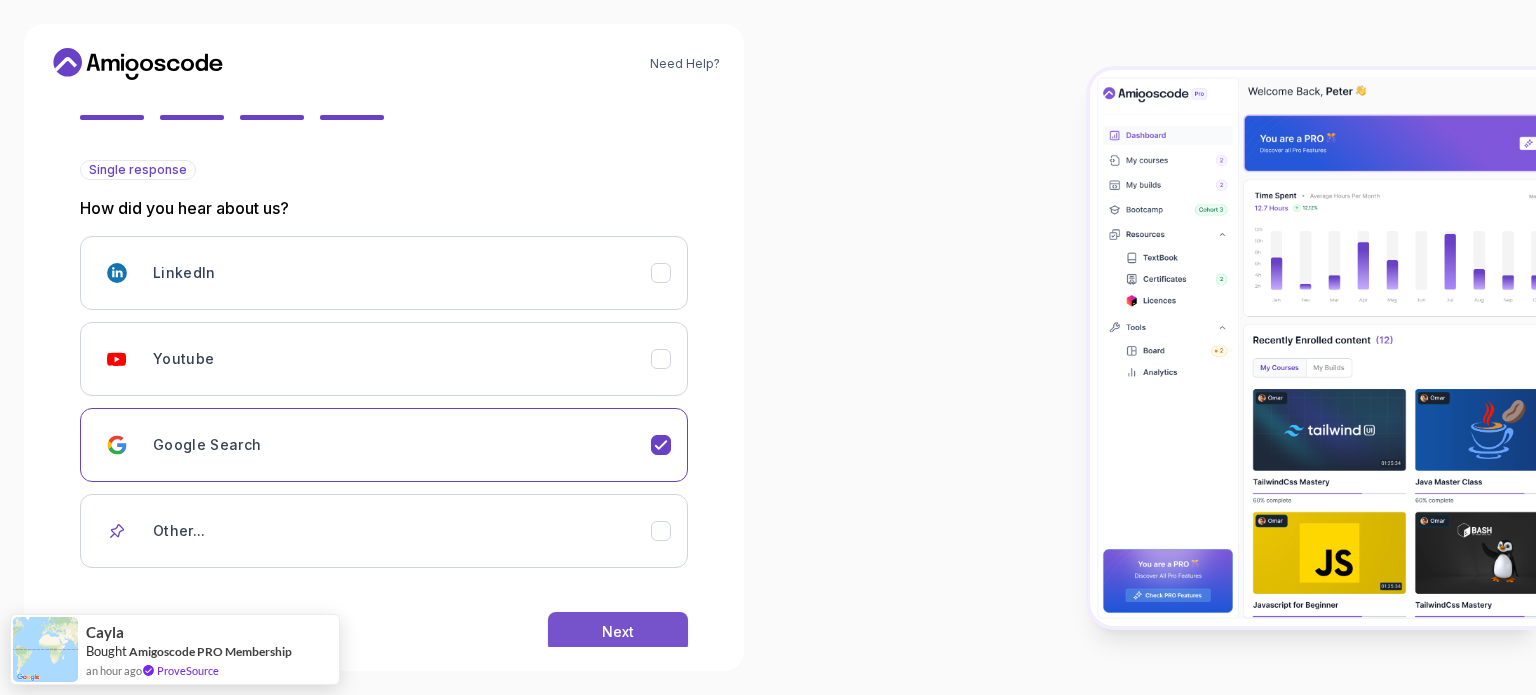 click on "Next" at bounding box center (618, 632) 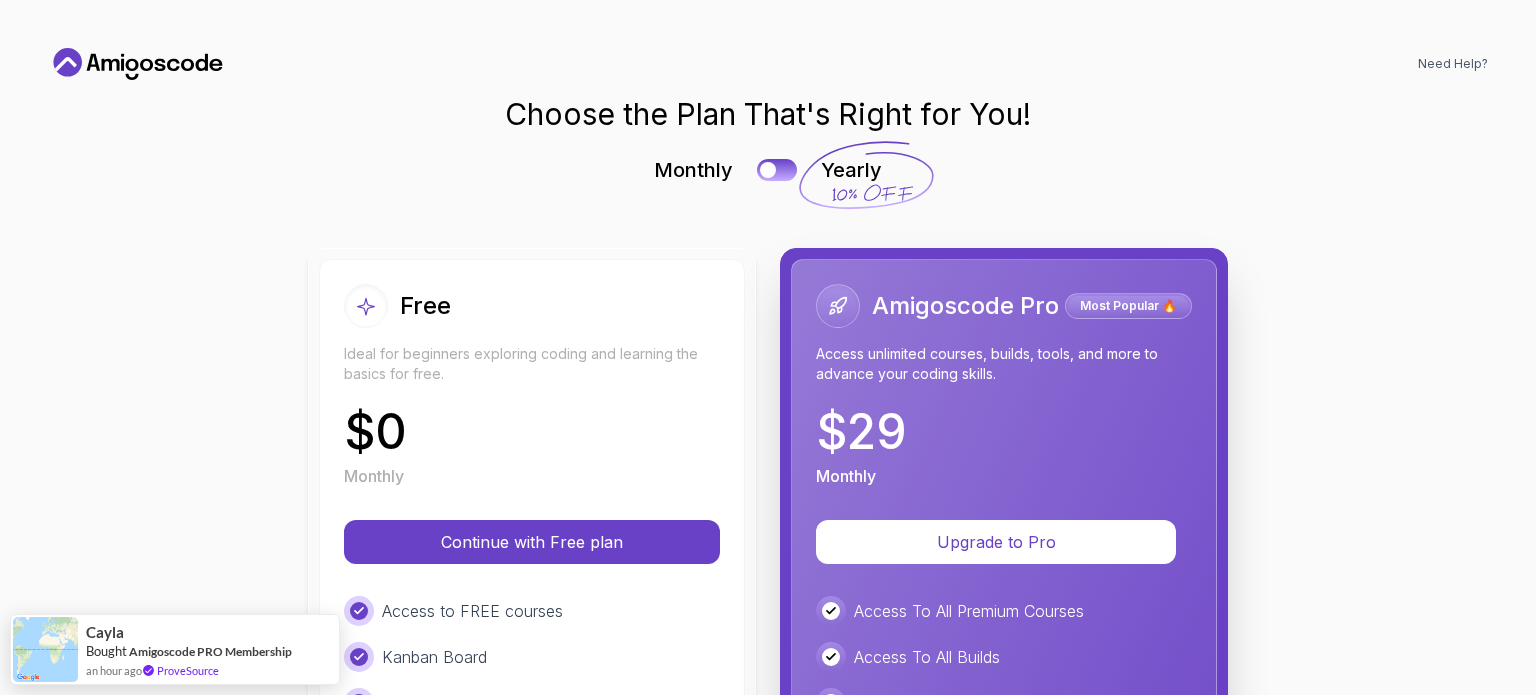 scroll, scrollTop: 0, scrollLeft: 0, axis: both 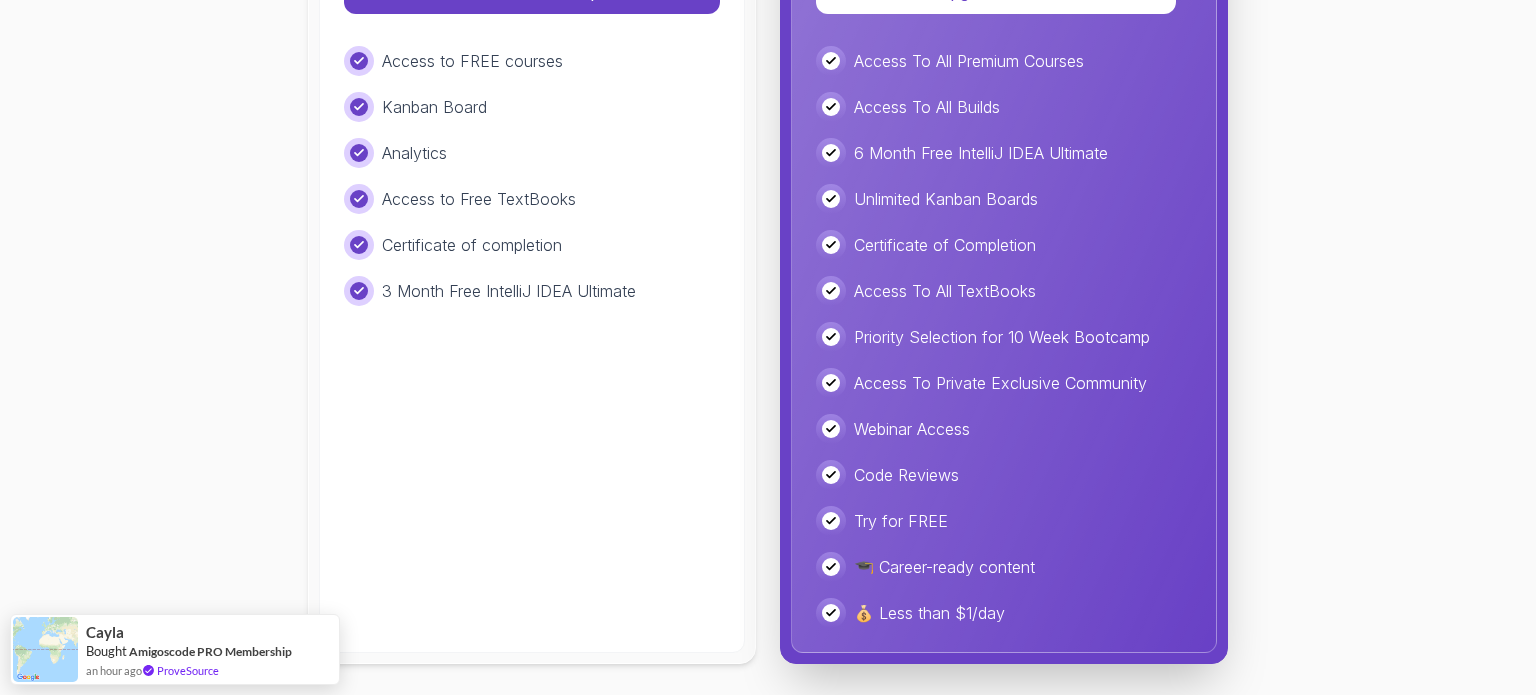 click on "Certificate of completion" at bounding box center [532, 245] 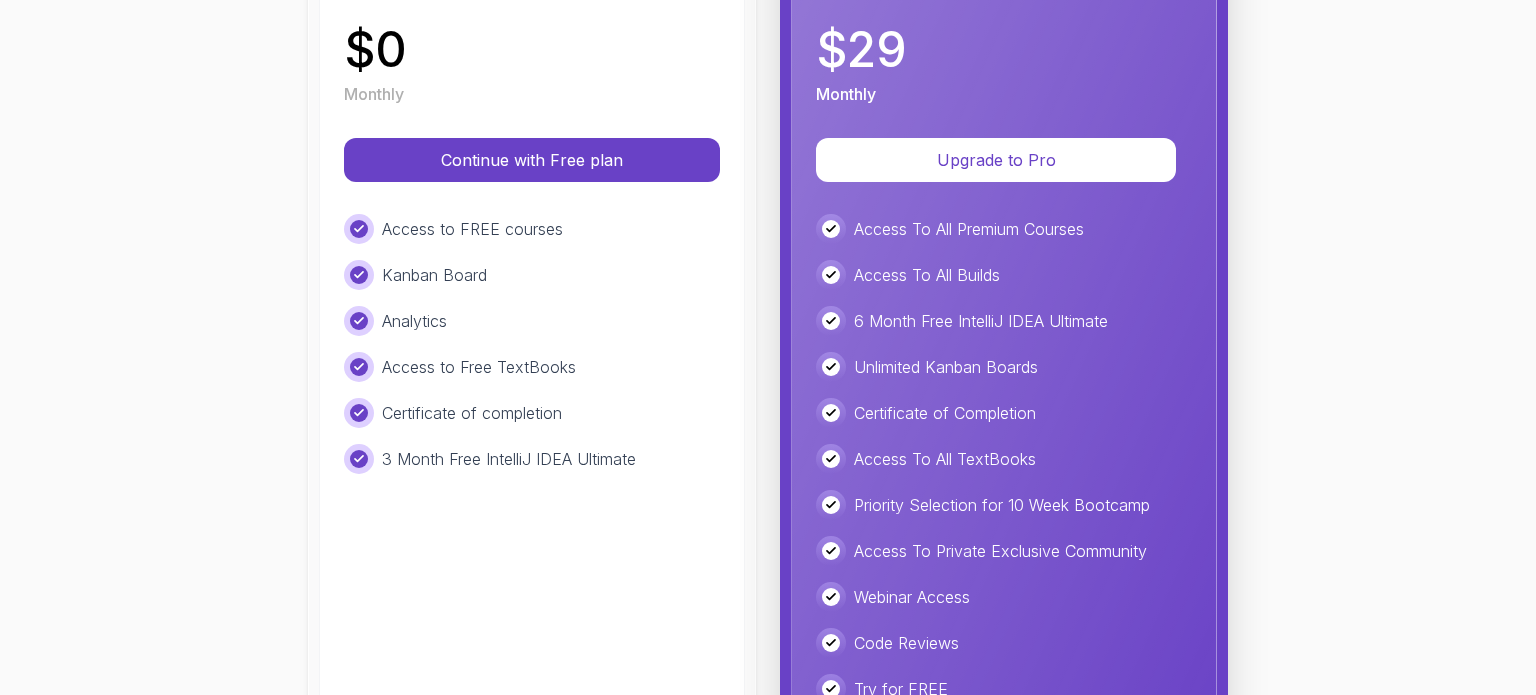 scroll, scrollTop: 550, scrollLeft: 0, axis: vertical 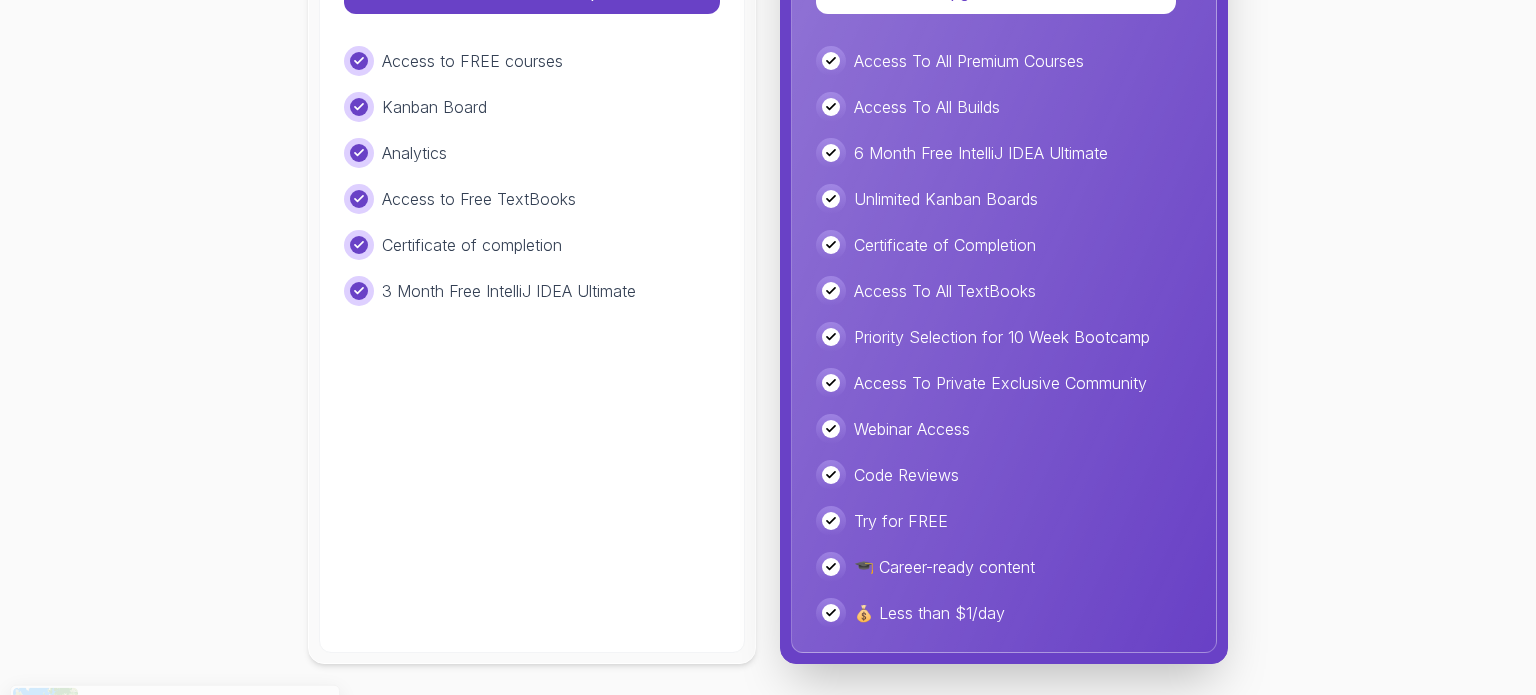 click on "Analytics" at bounding box center (532, 153) 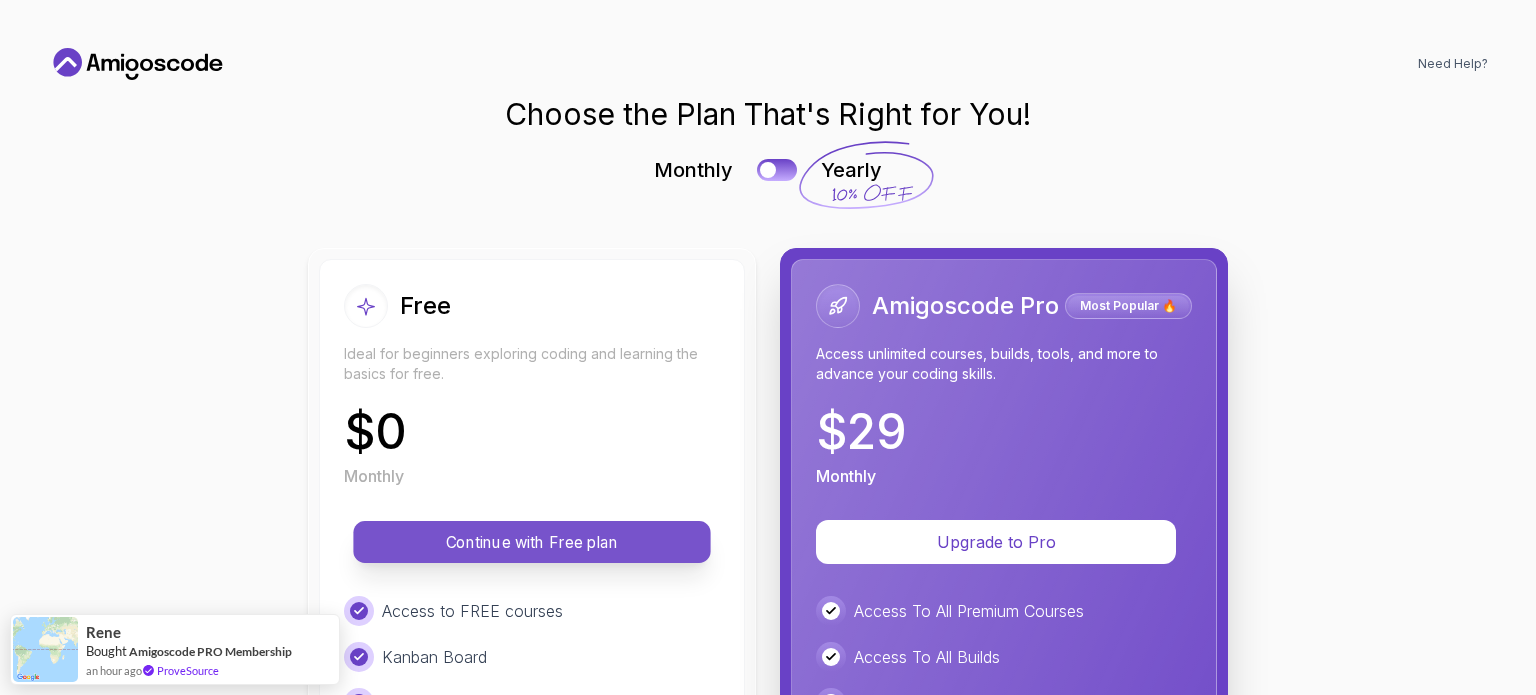 click on "Continue with Free plan" at bounding box center [532, 542] 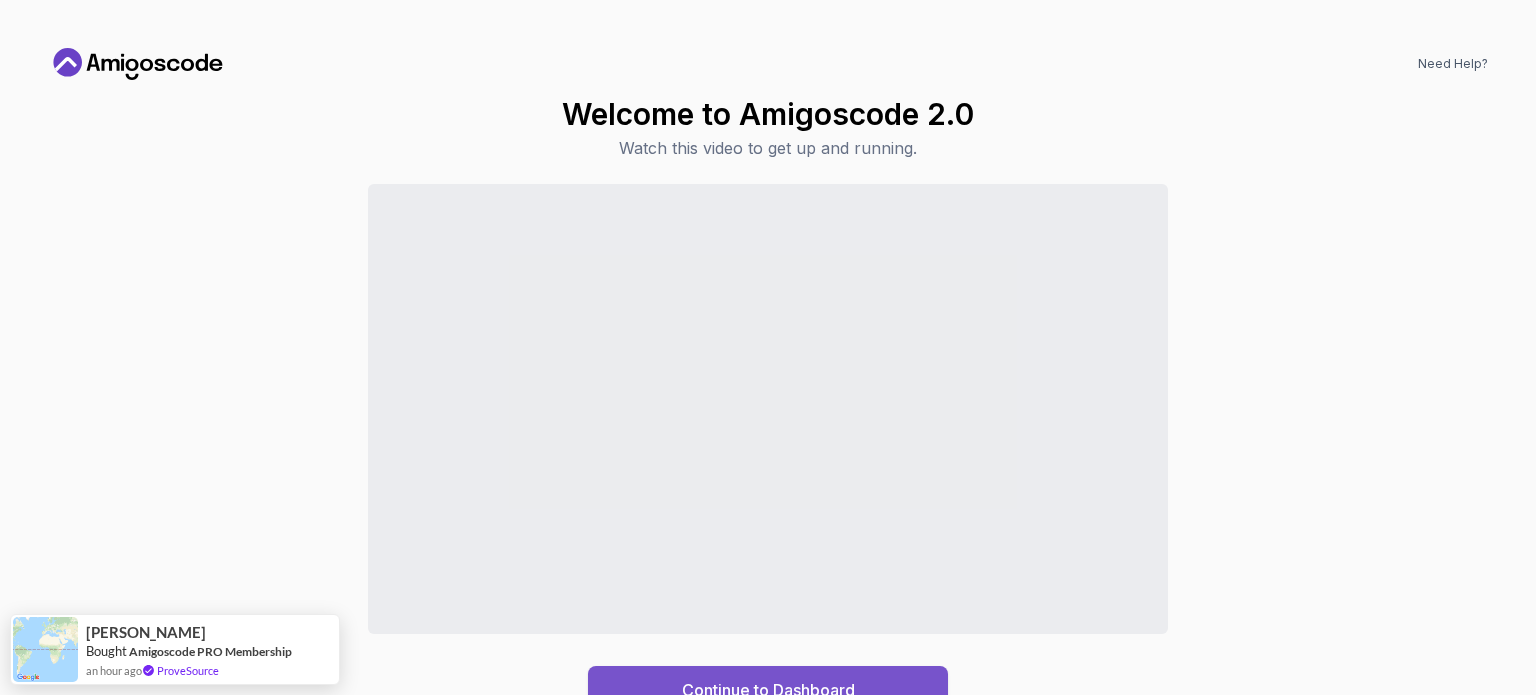 click on "Continue to Dashboard" at bounding box center (768, 690) 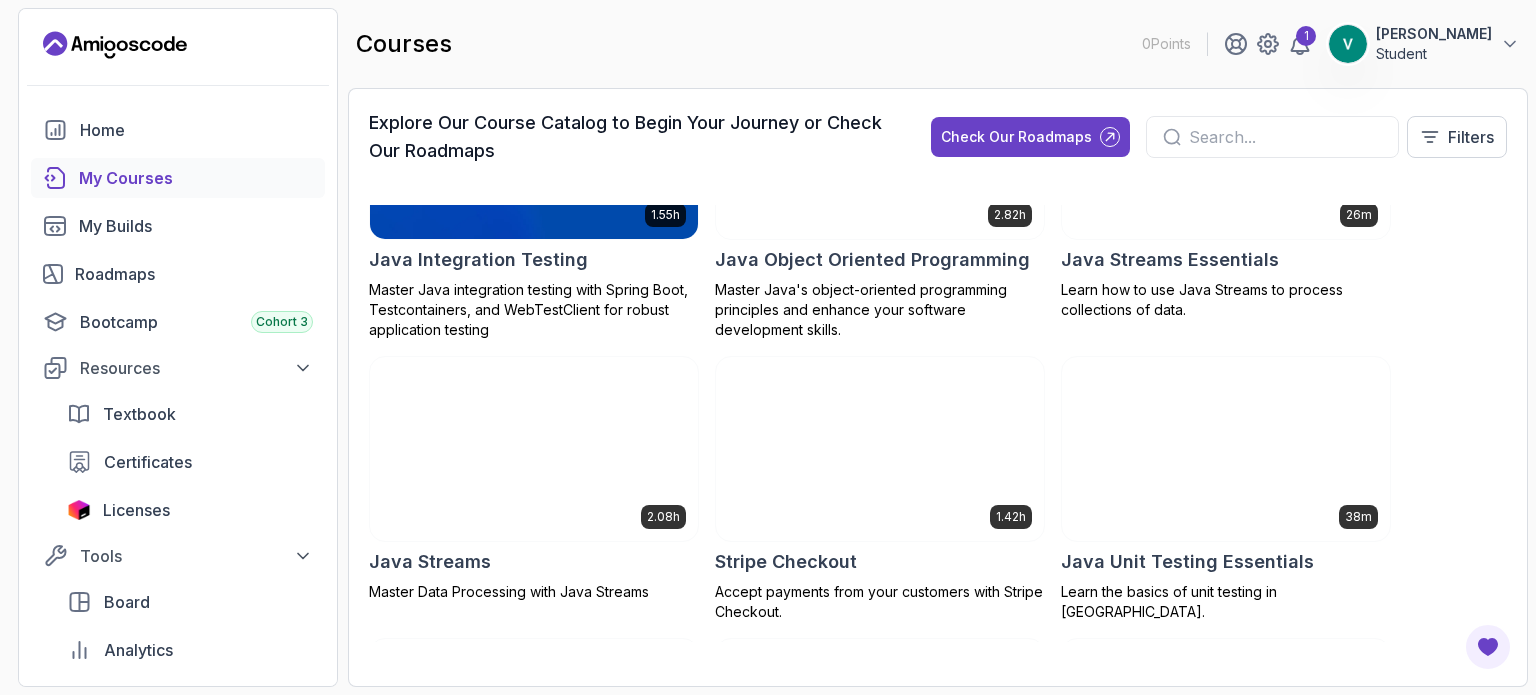 scroll, scrollTop: 1866, scrollLeft: 0, axis: vertical 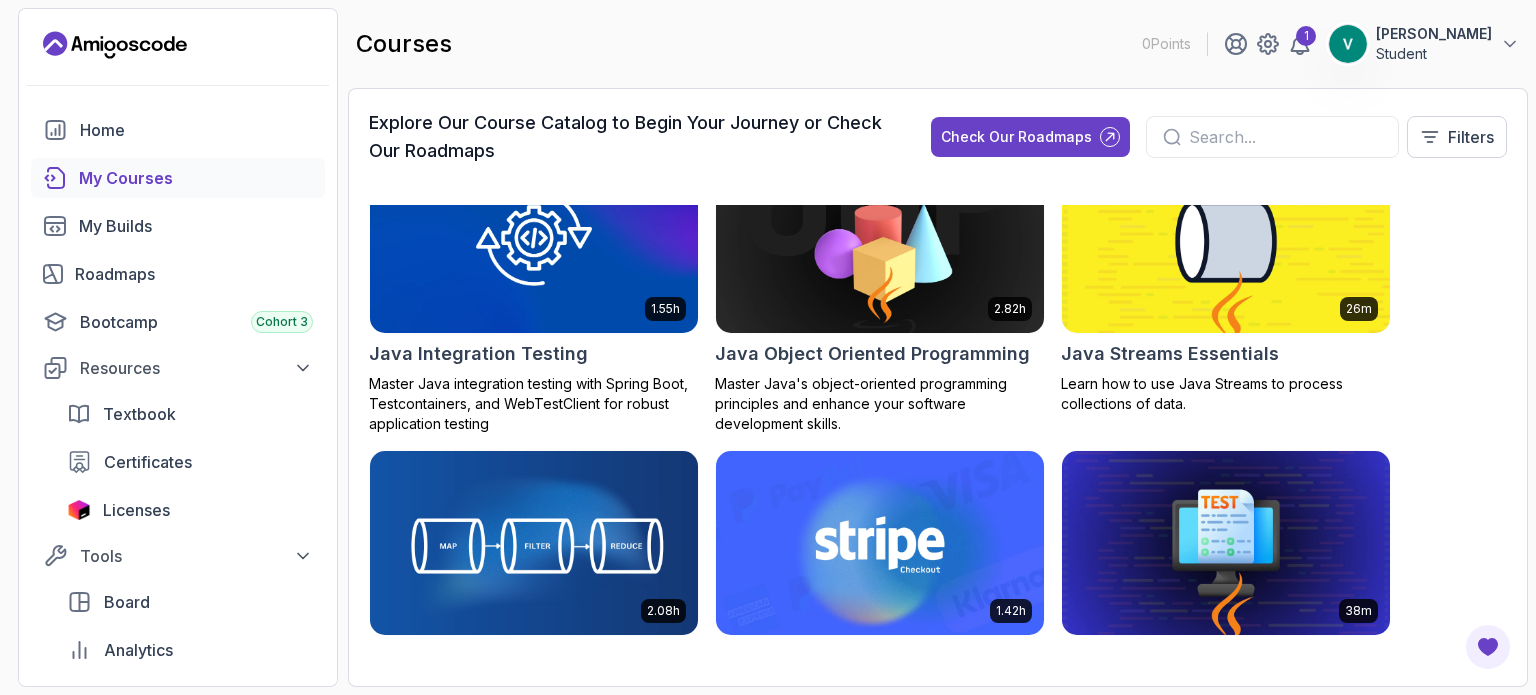 click on "Explore Our Course Catalog to Begin Your Journey or Check Our Roadmaps Check Our Roadmaps Filters" at bounding box center [938, 145] 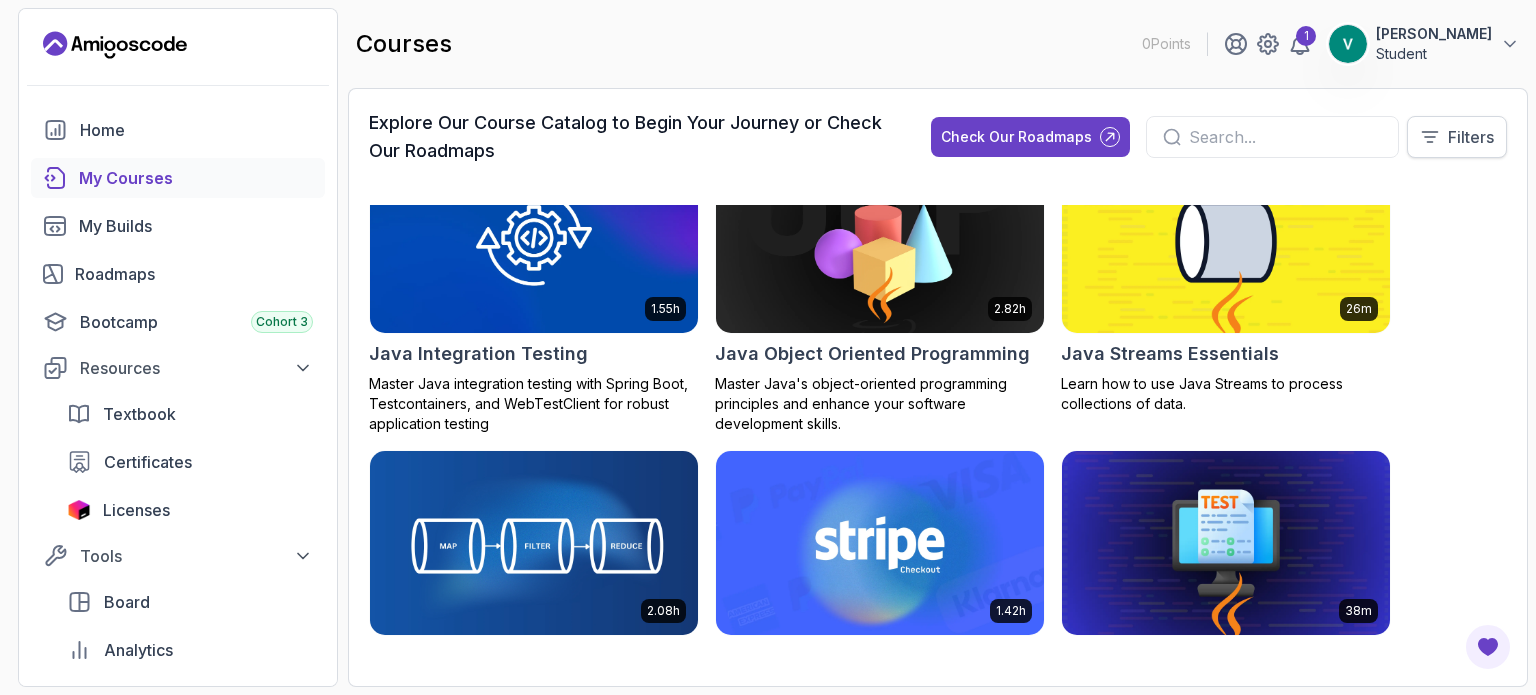 click on "Filters" at bounding box center [1457, 137] 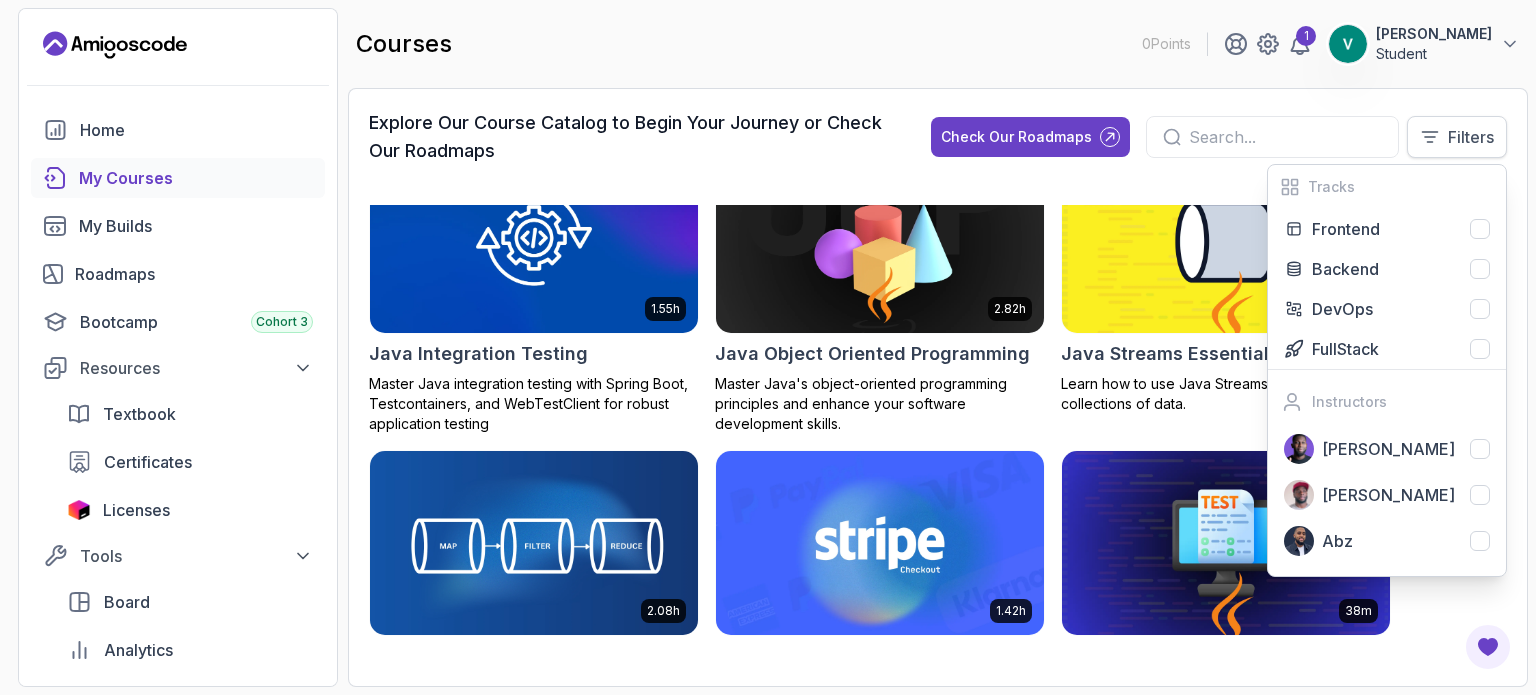 click on "Filters" at bounding box center [1471, 137] 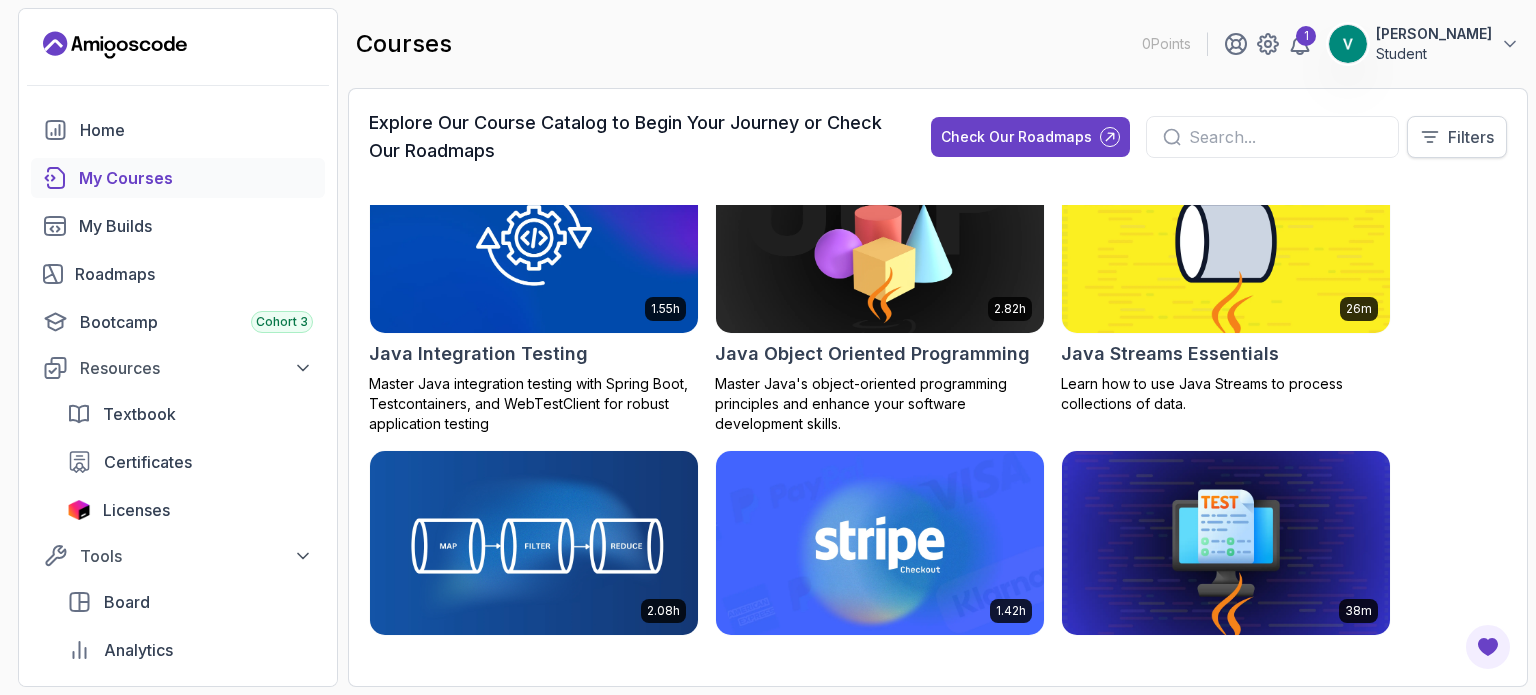 click on "Filters" at bounding box center [1471, 137] 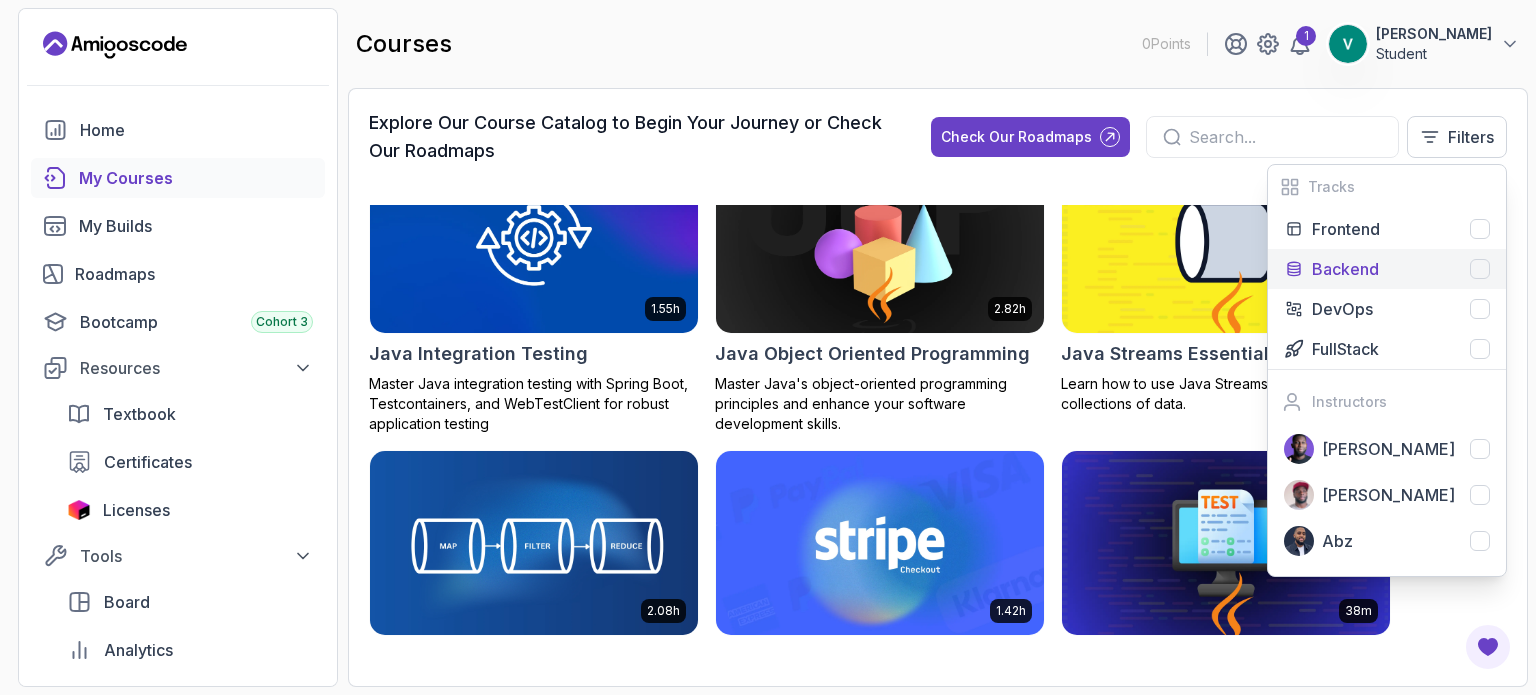 click at bounding box center (1480, 269) 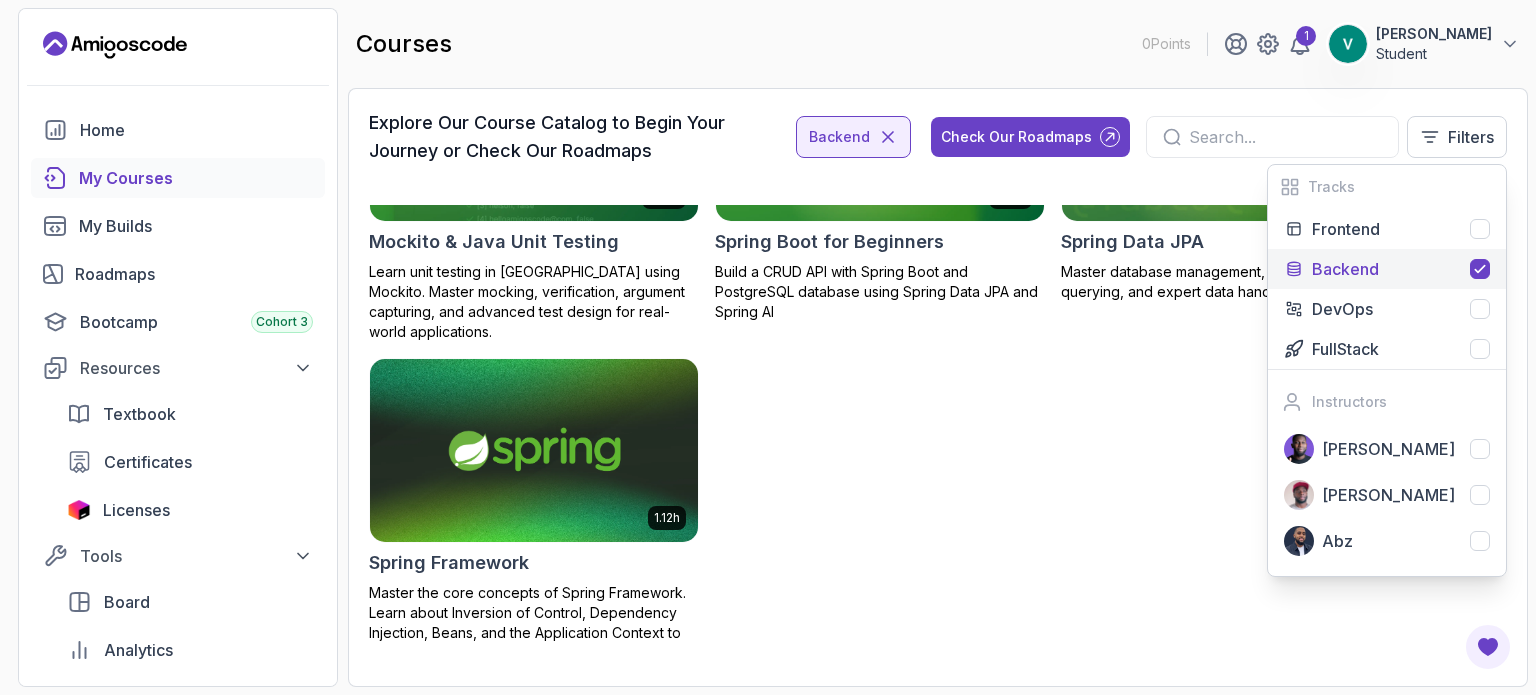 click on "5.18h Advanced Spring Boot Dive deep into Spring Boot with our advanced course, designed to take your skills from intermediate to expert level. 3.30h Building APIs with Spring Boot Learn to build robust, scalable APIs with Spring Boot, mastering REST principles, JSON handling, and embedded server configuration. 1.45h Docker for Java Developers Master Docker to containerize and deploy Java applications efficiently. From basics to advanced Java integration, ensure reliable and scalable deployments. 1.72h Java Data Structures Learn data structures in Java to enhance your coding skills! 2.41h Java for Beginners Beginner-friendly Java course for essential programming skills and application development 9.18h Java for Developers Learn advanced Java concepts to build scalable and maintainable applications. 1.98h Java Functional Interfaces Learn to write efficient and scalable Java code using functional interfaces, lambdas, and method references and more. 1.13h Java Generics 2.82h Java Object Oriented Programming 26m" at bounding box center [938, 423] 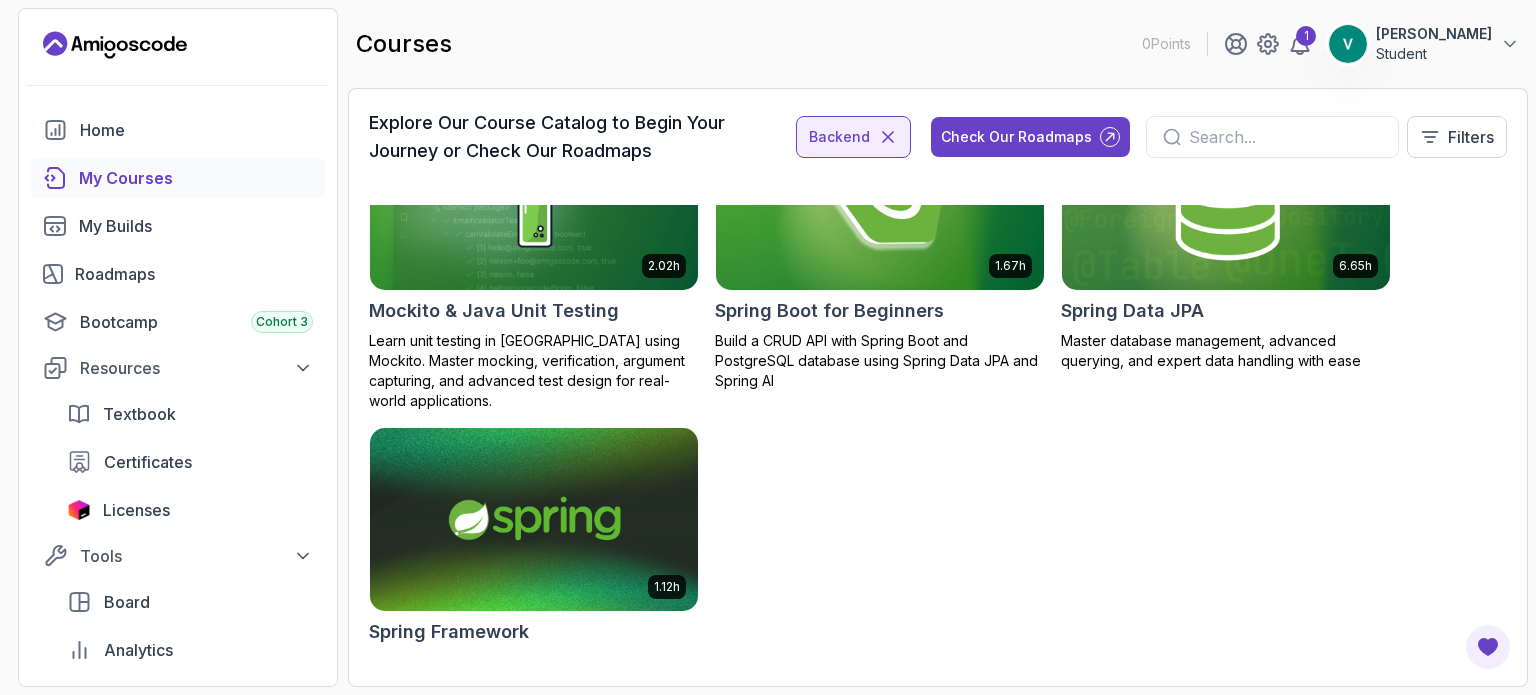 scroll, scrollTop: 1677, scrollLeft: 0, axis: vertical 